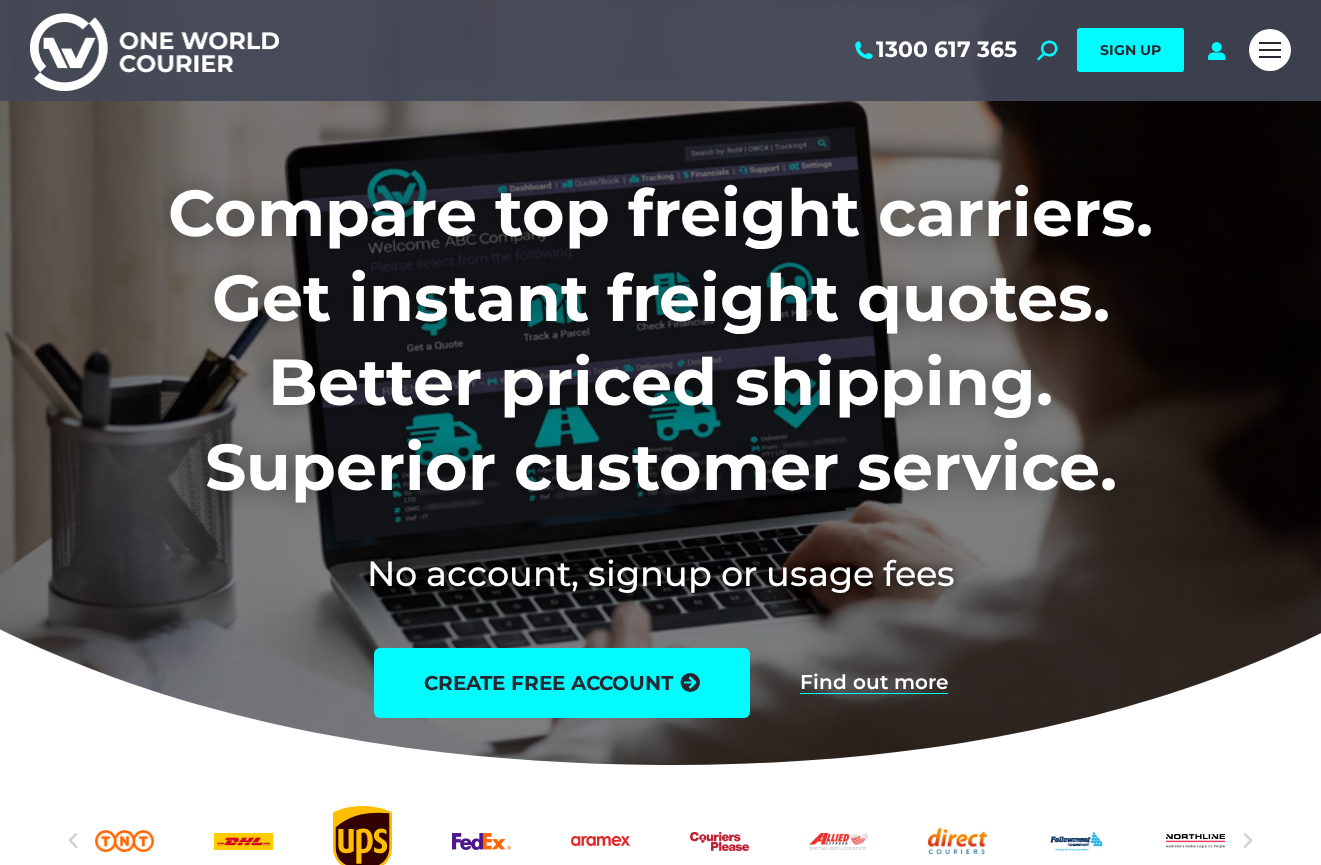 scroll, scrollTop: 0, scrollLeft: 0, axis: both 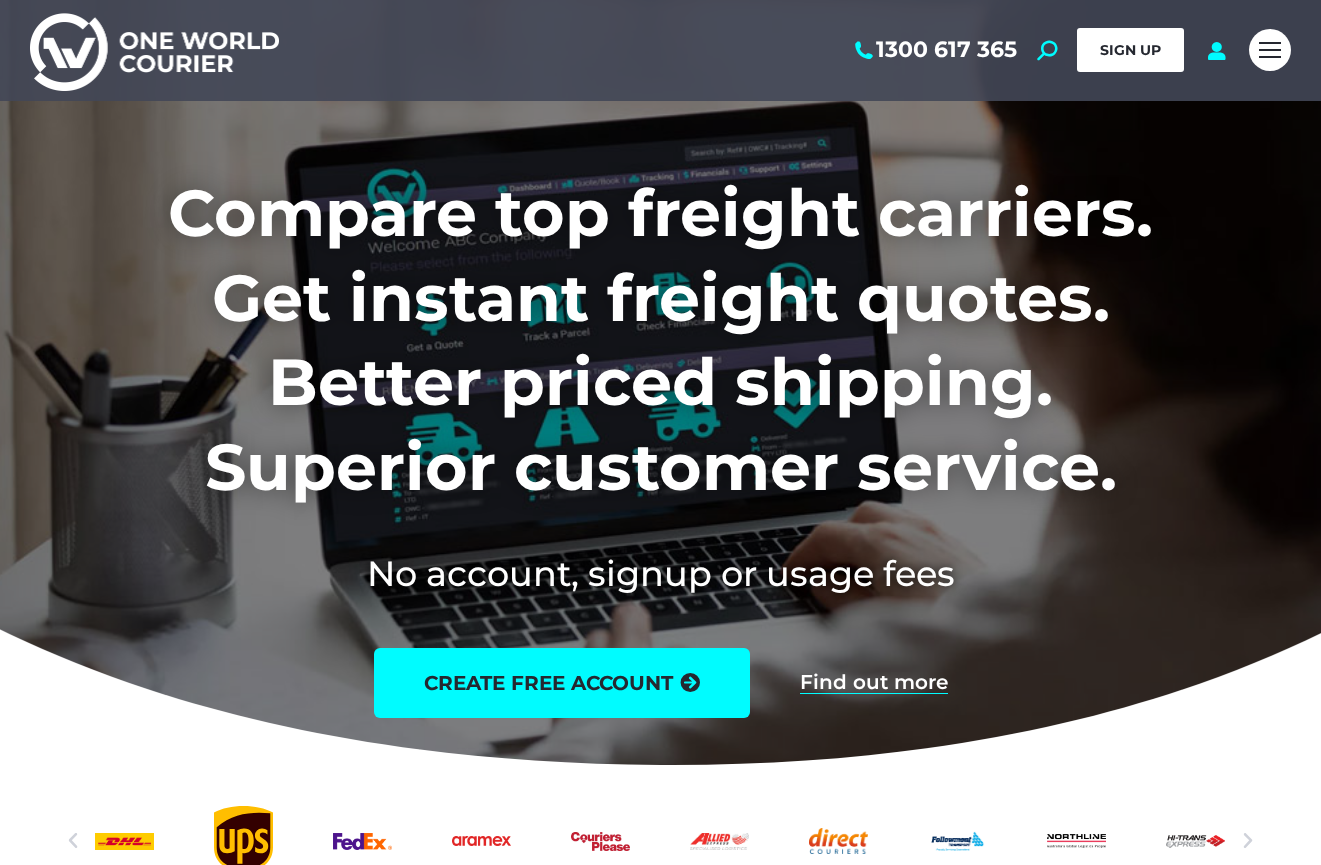 click on "SIGN UP" at bounding box center (1130, 50) 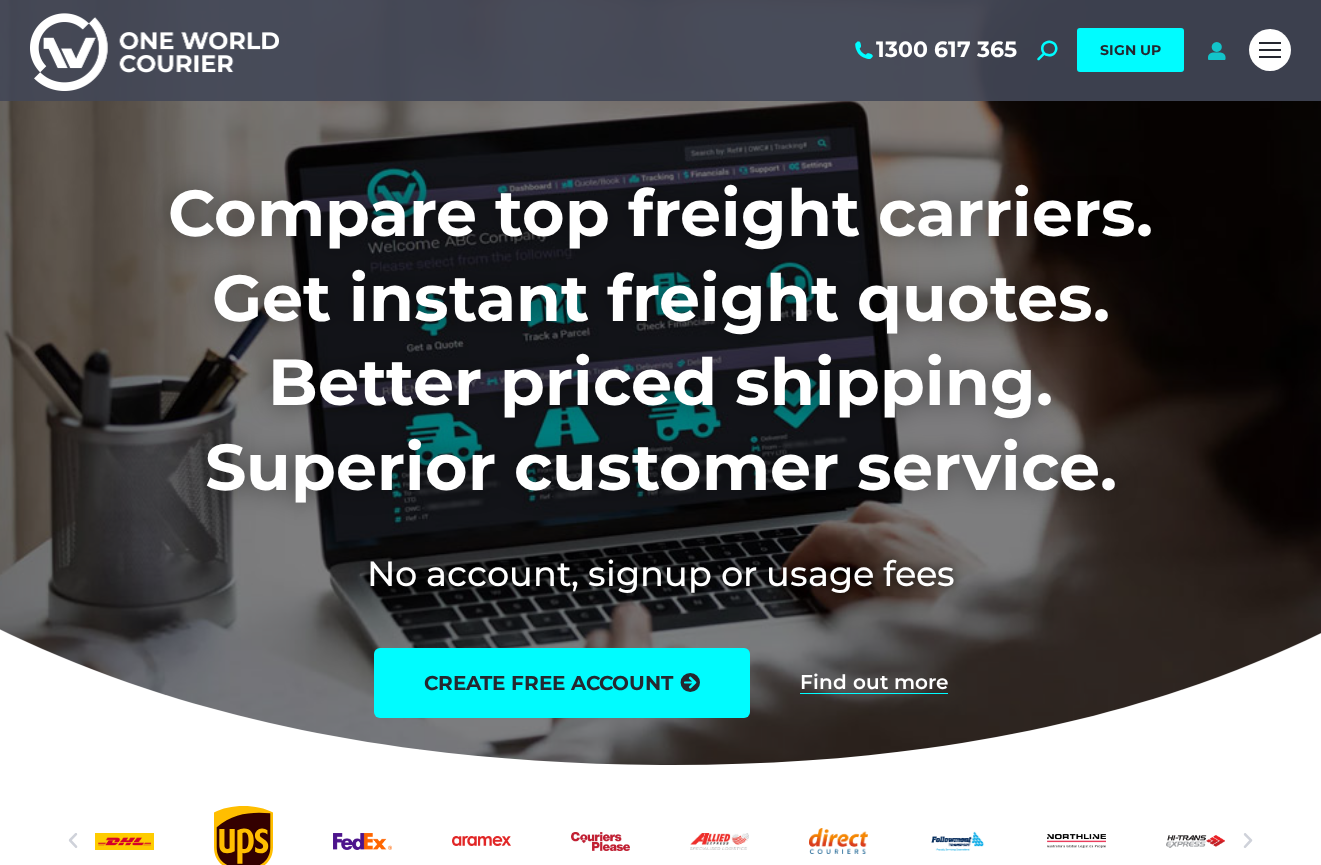 click at bounding box center (1216, 50) 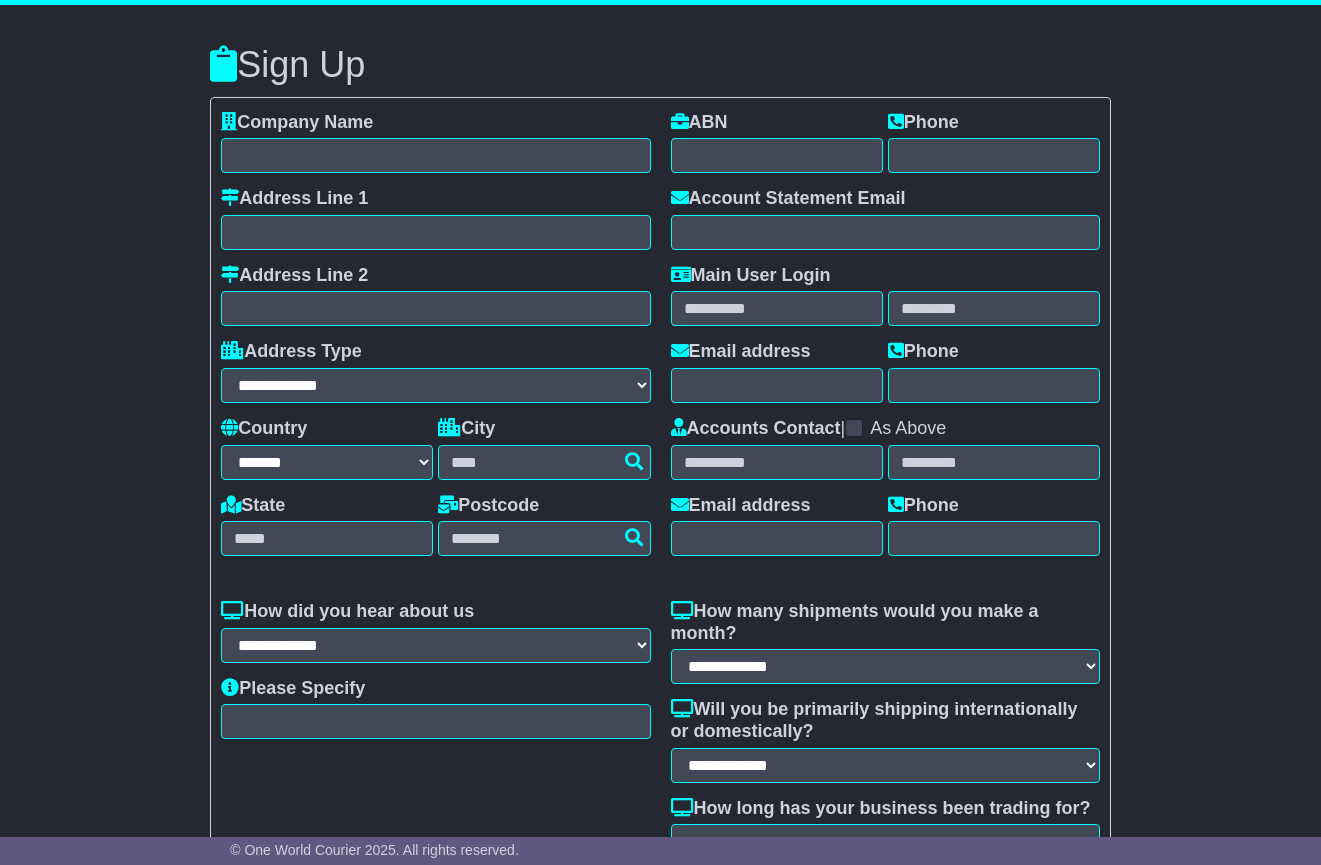 select on "**" 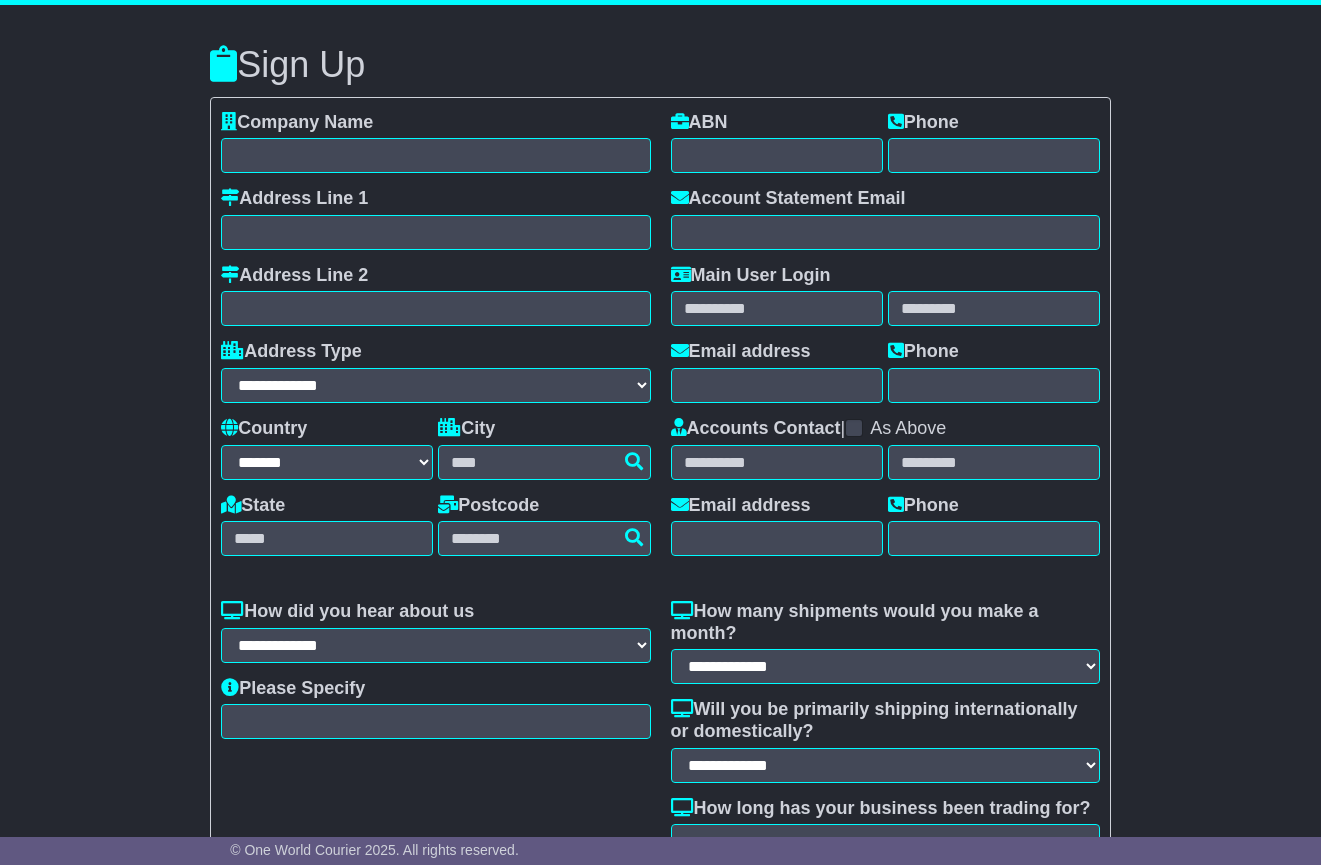 scroll, scrollTop: 0, scrollLeft: 0, axis: both 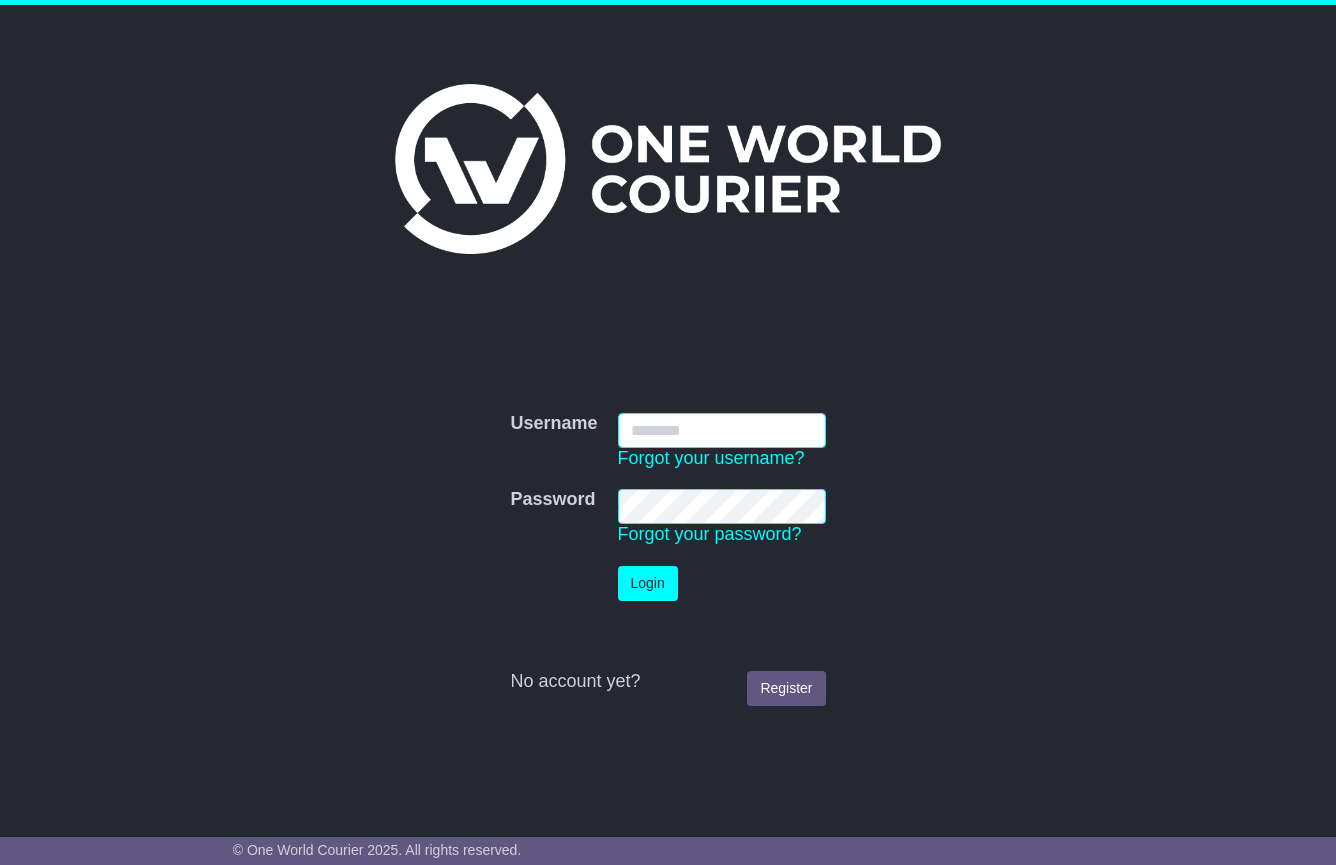 type on "**********" 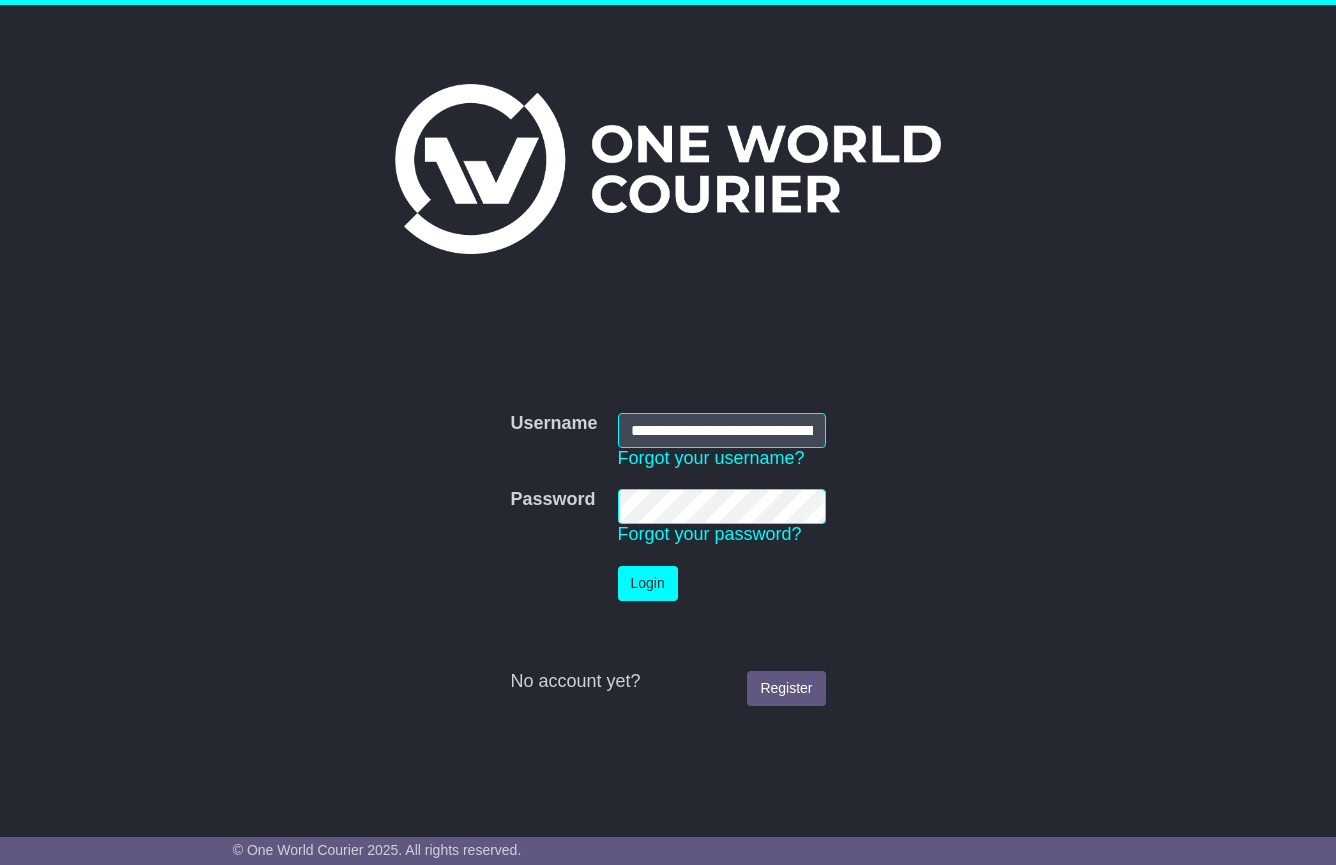 click on "Login" at bounding box center [648, 583] 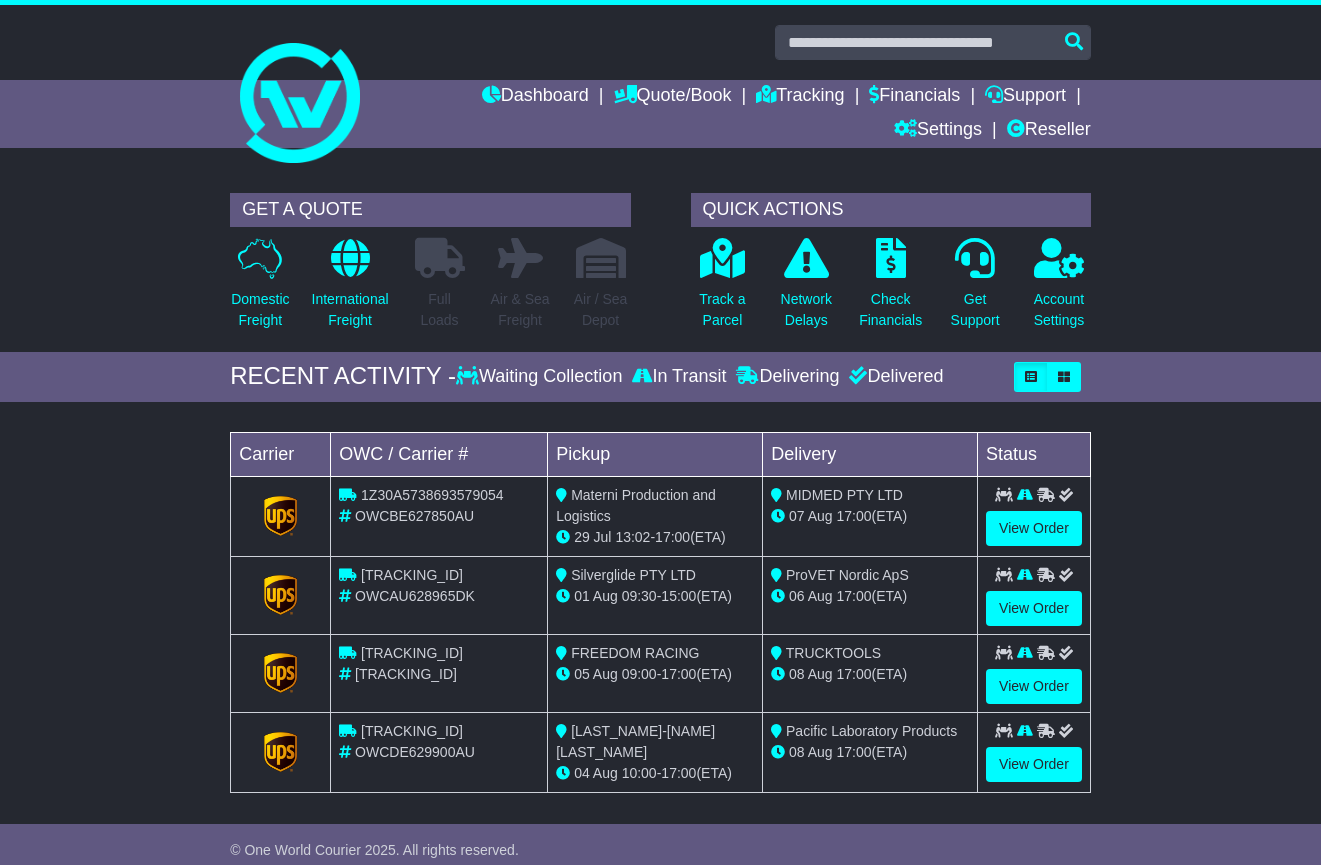 scroll, scrollTop: 0, scrollLeft: 0, axis: both 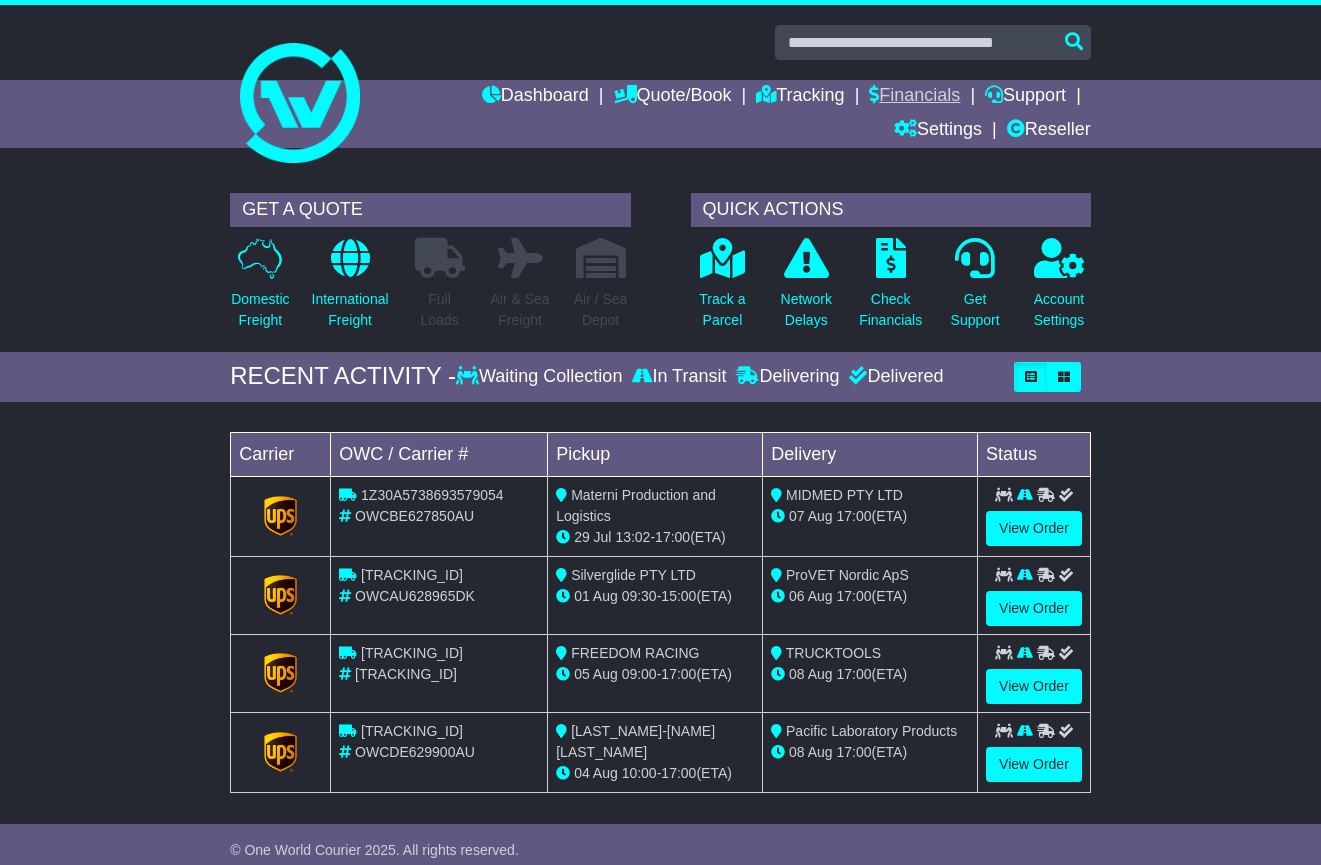 click on "Financials" at bounding box center (914, 97) 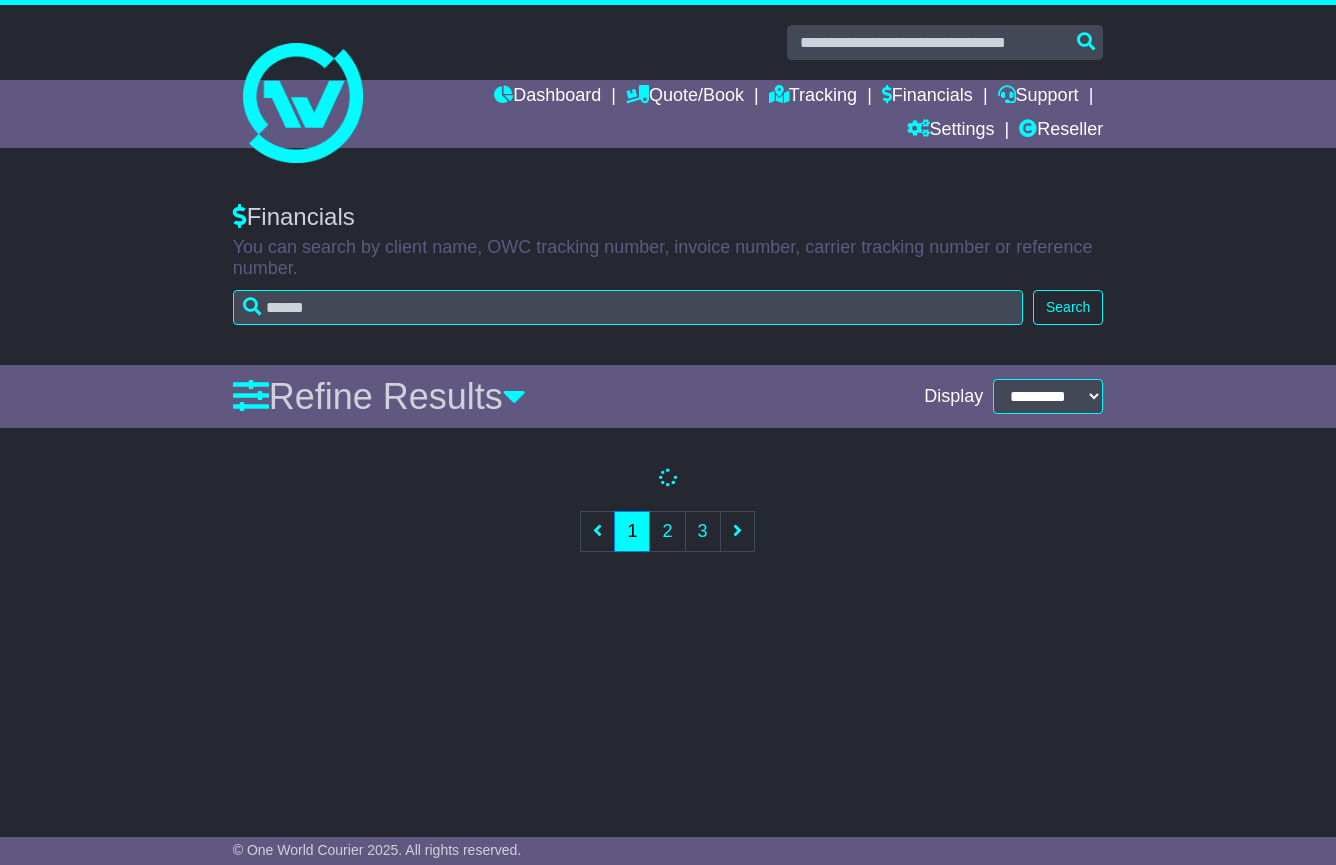 scroll, scrollTop: 0, scrollLeft: 0, axis: both 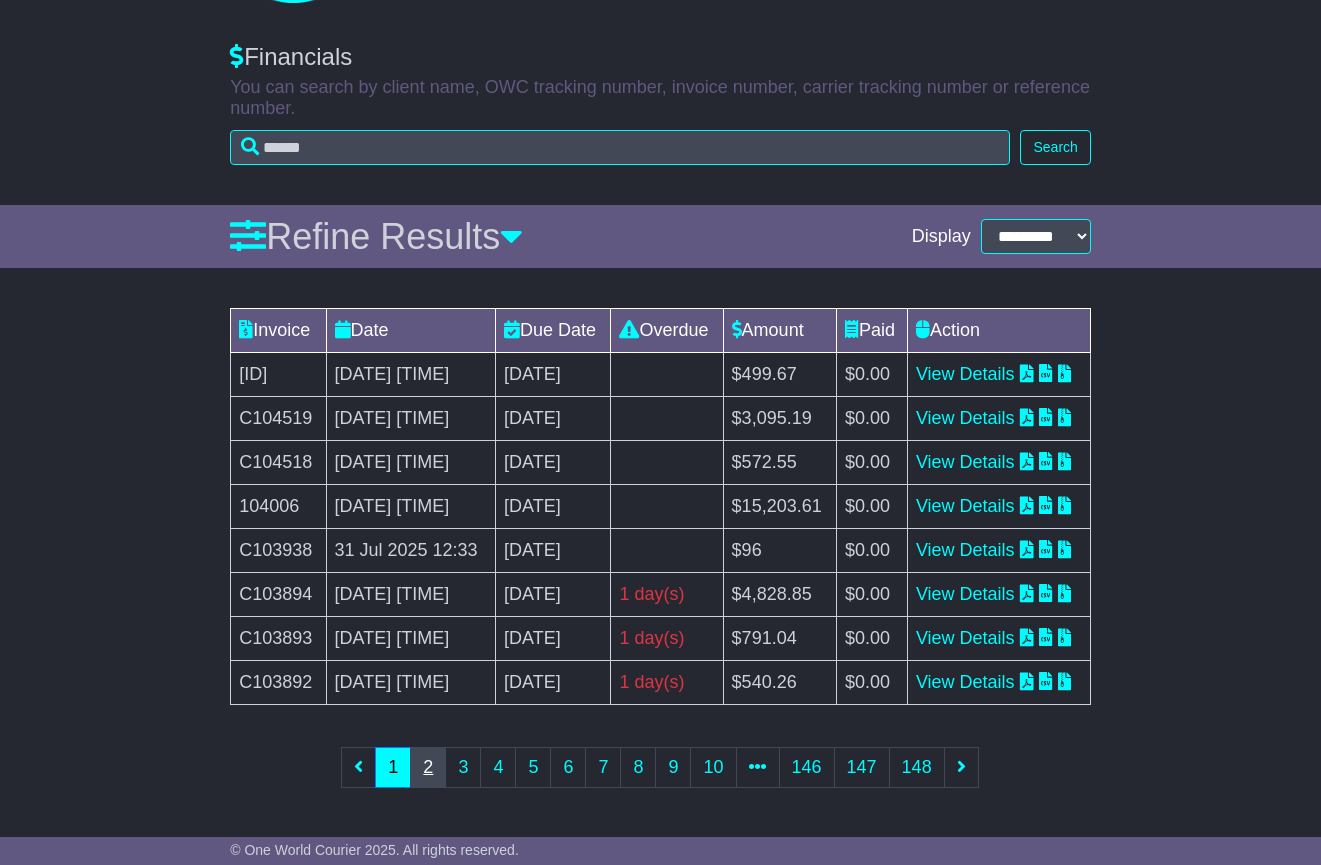 click on "2" at bounding box center [428, 767] 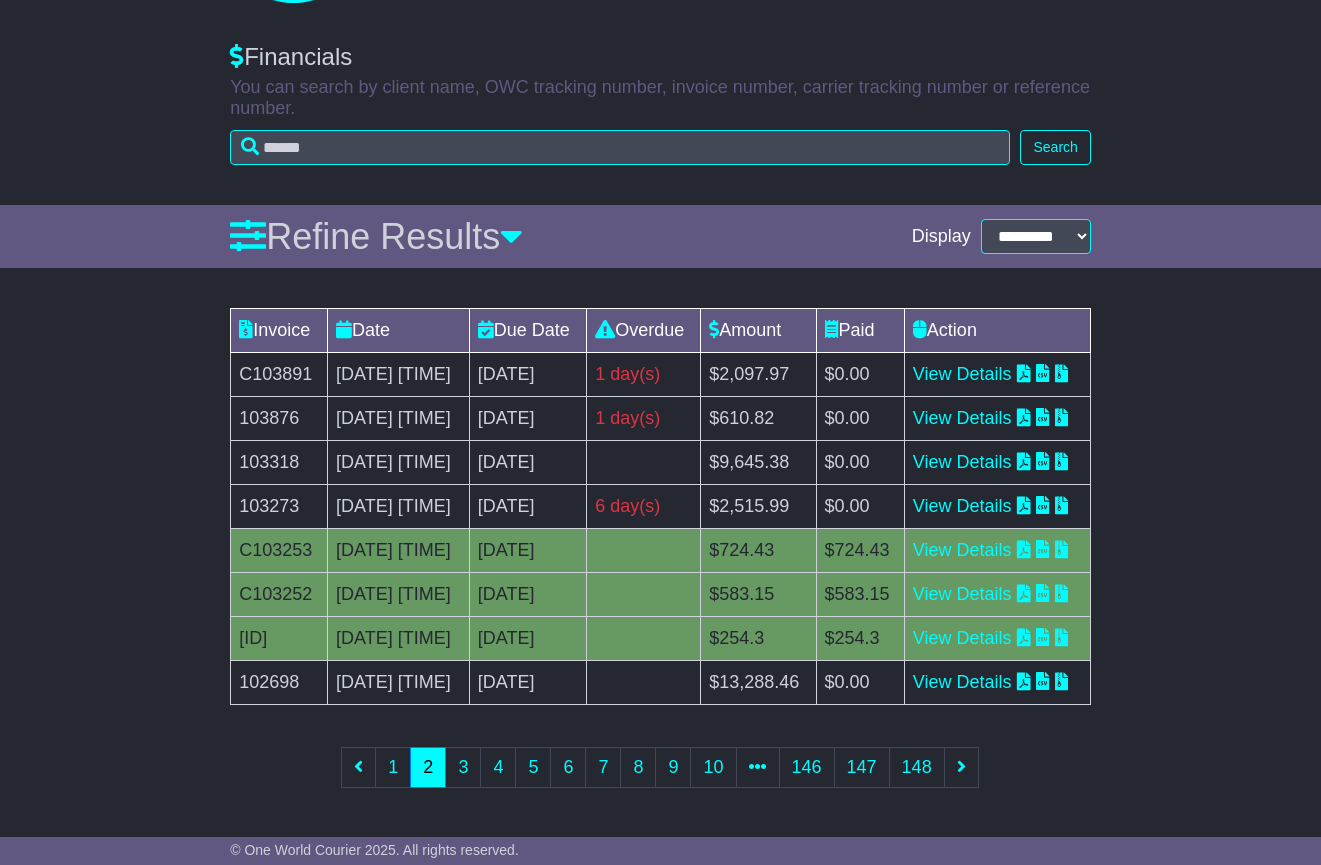 scroll, scrollTop: 399, scrollLeft: 0, axis: vertical 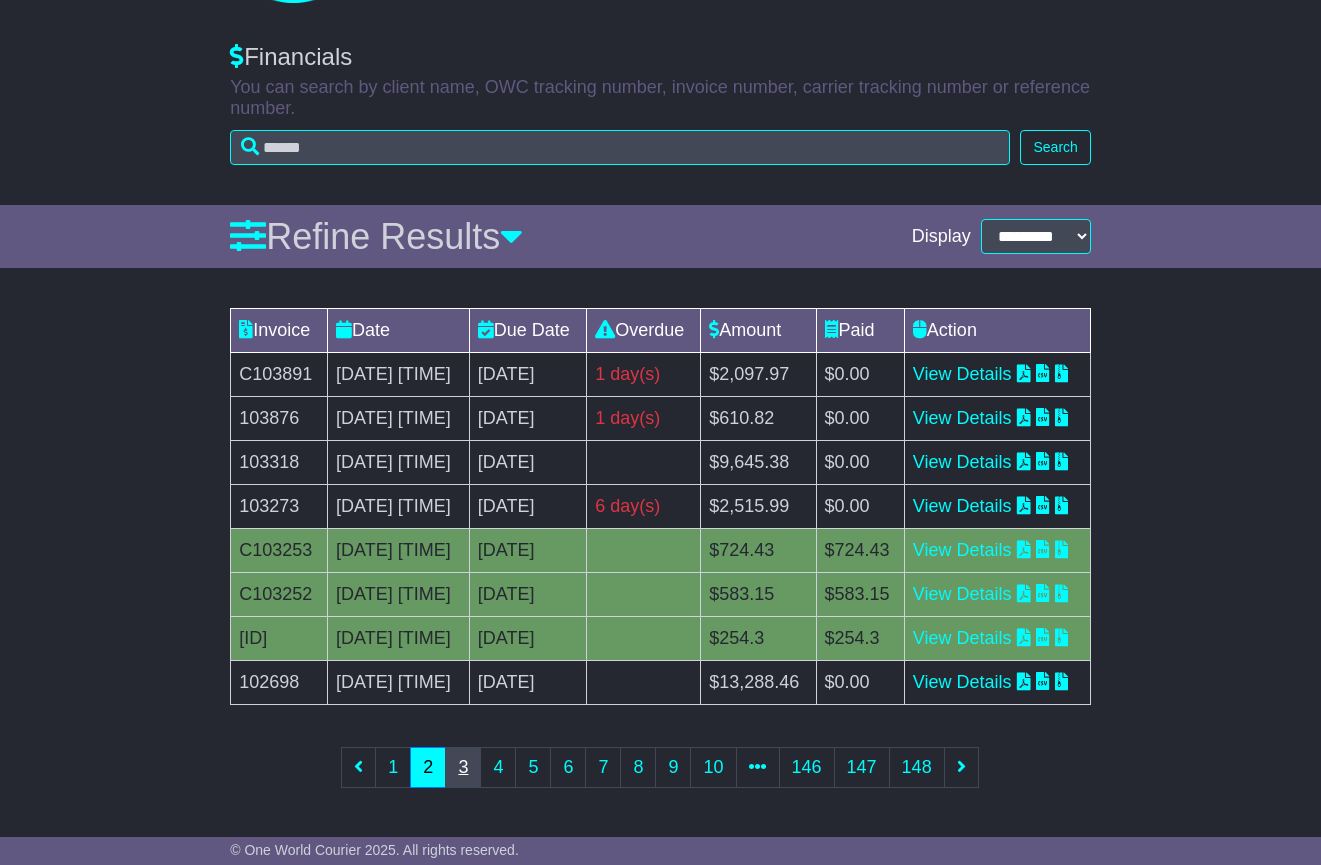 click on "3" at bounding box center (463, 767) 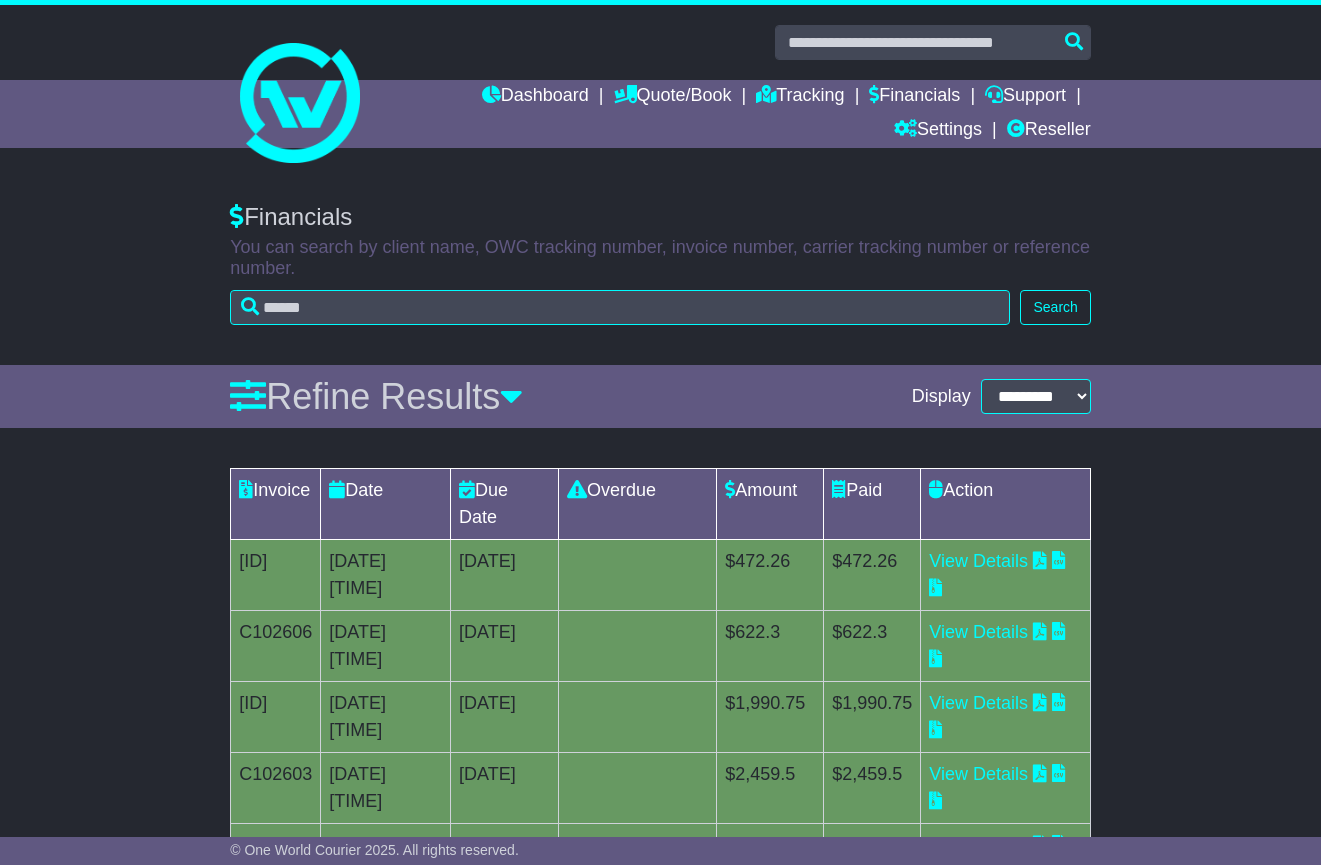 scroll, scrollTop: 399, scrollLeft: 0, axis: vertical 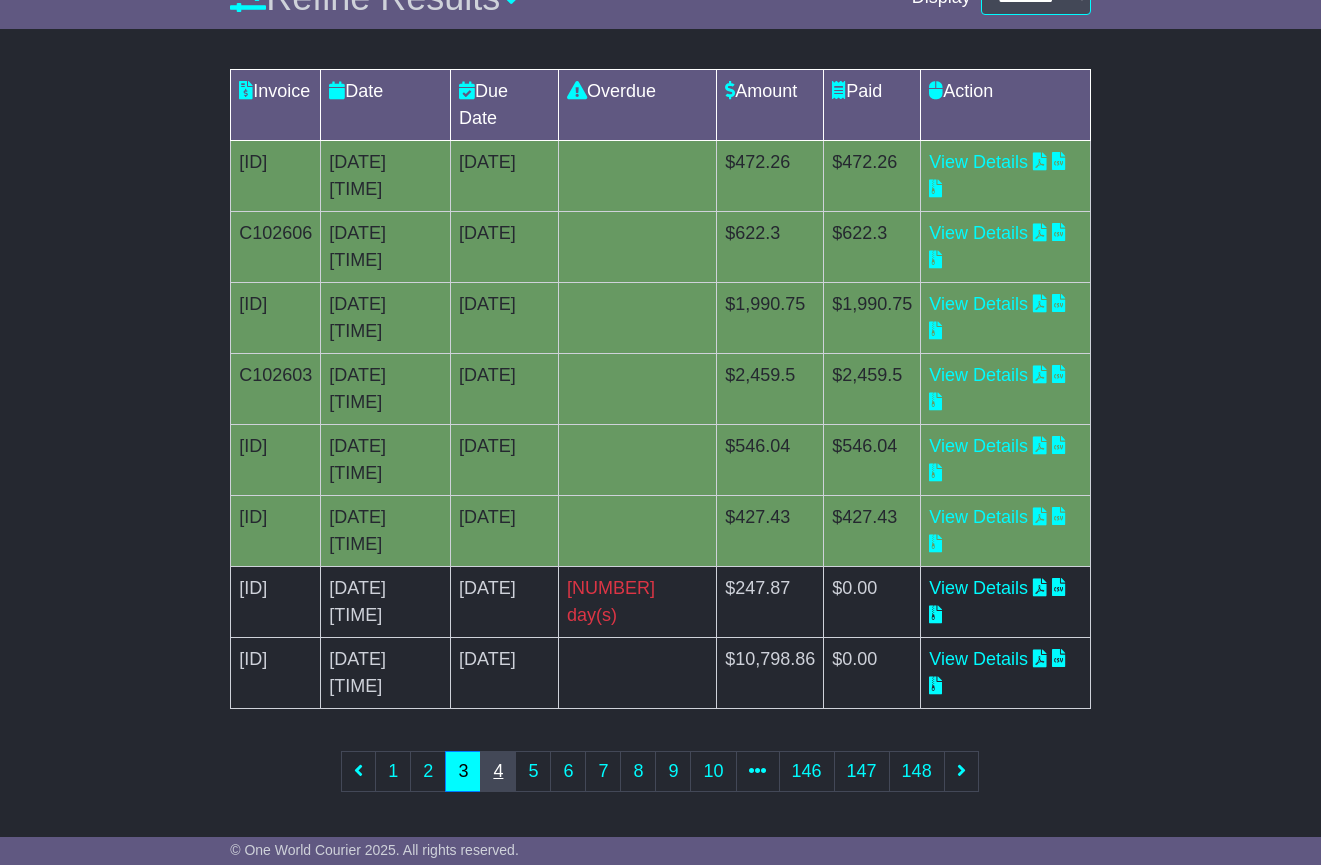 click on "4" at bounding box center [498, 771] 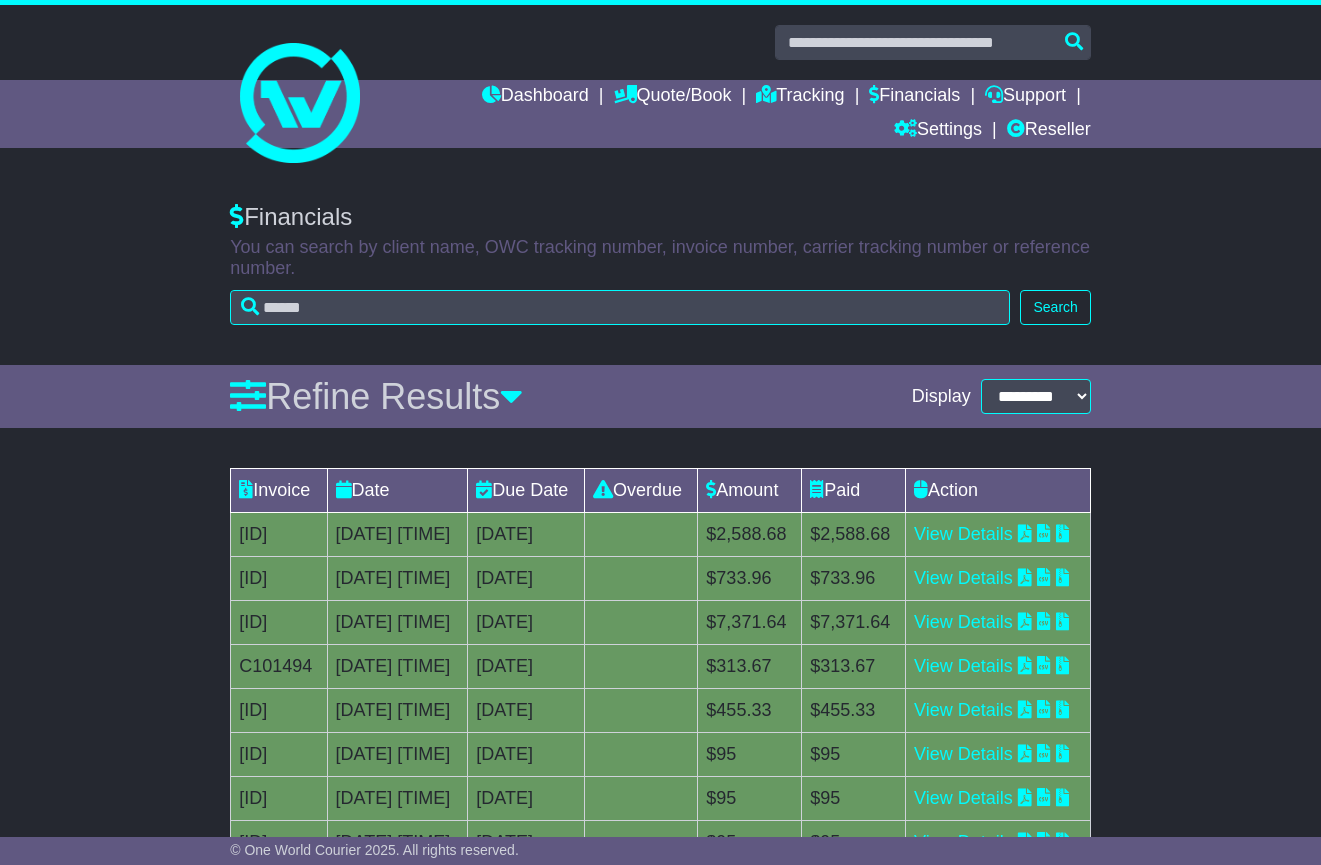scroll, scrollTop: 399, scrollLeft: 0, axis: vertical 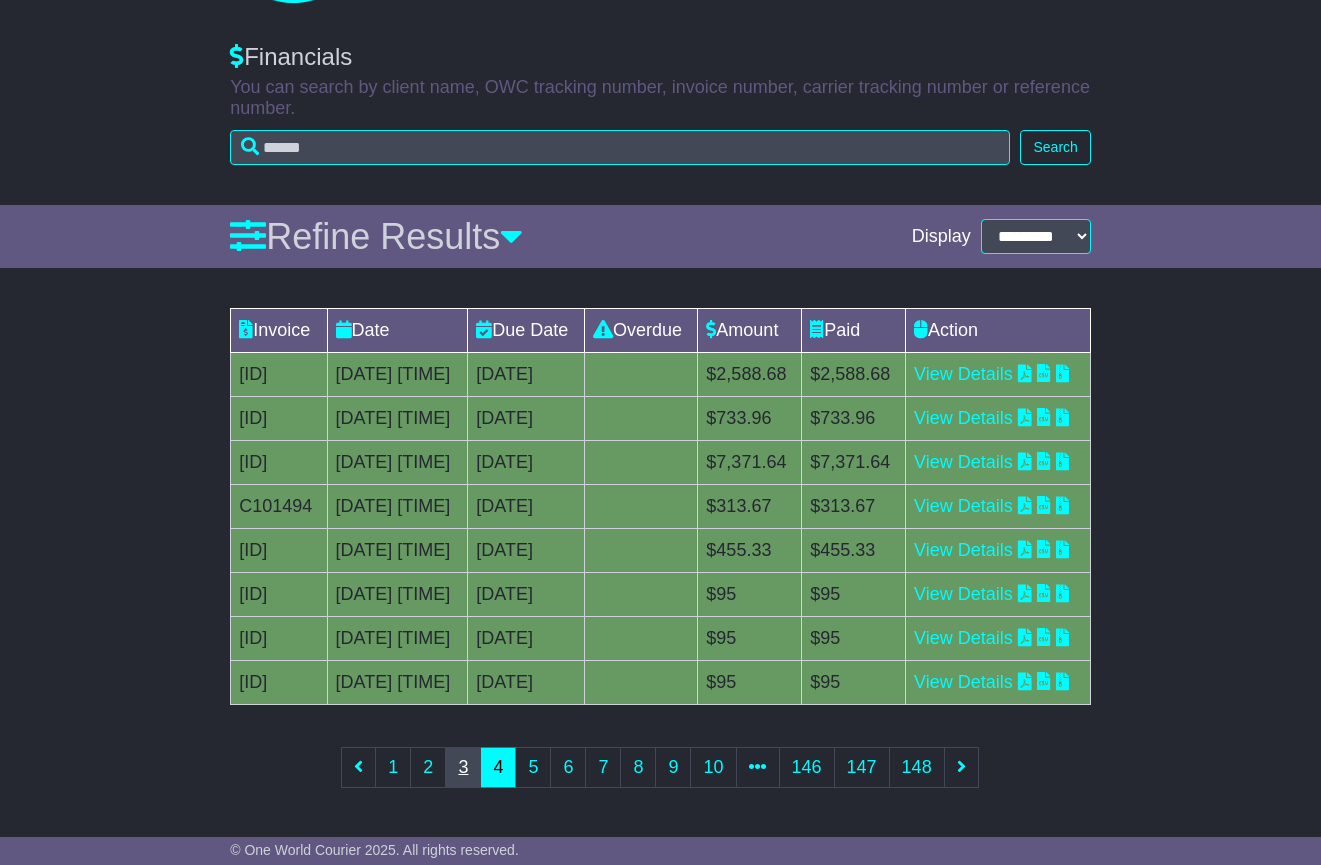 click on "3" at bounding box center [463, 767] 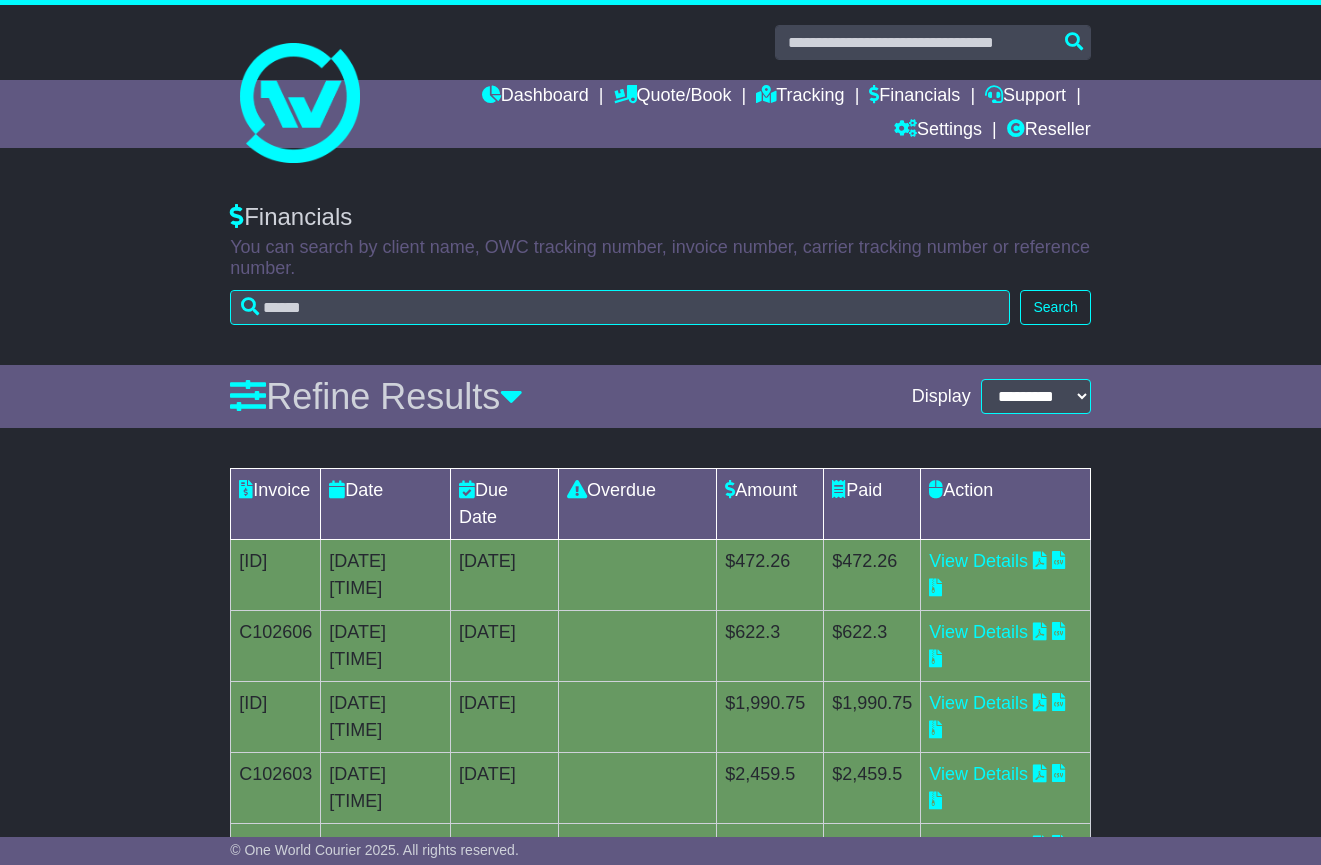 scroll, scrollTop: 399, scrollLeft: 0, axis: vertical 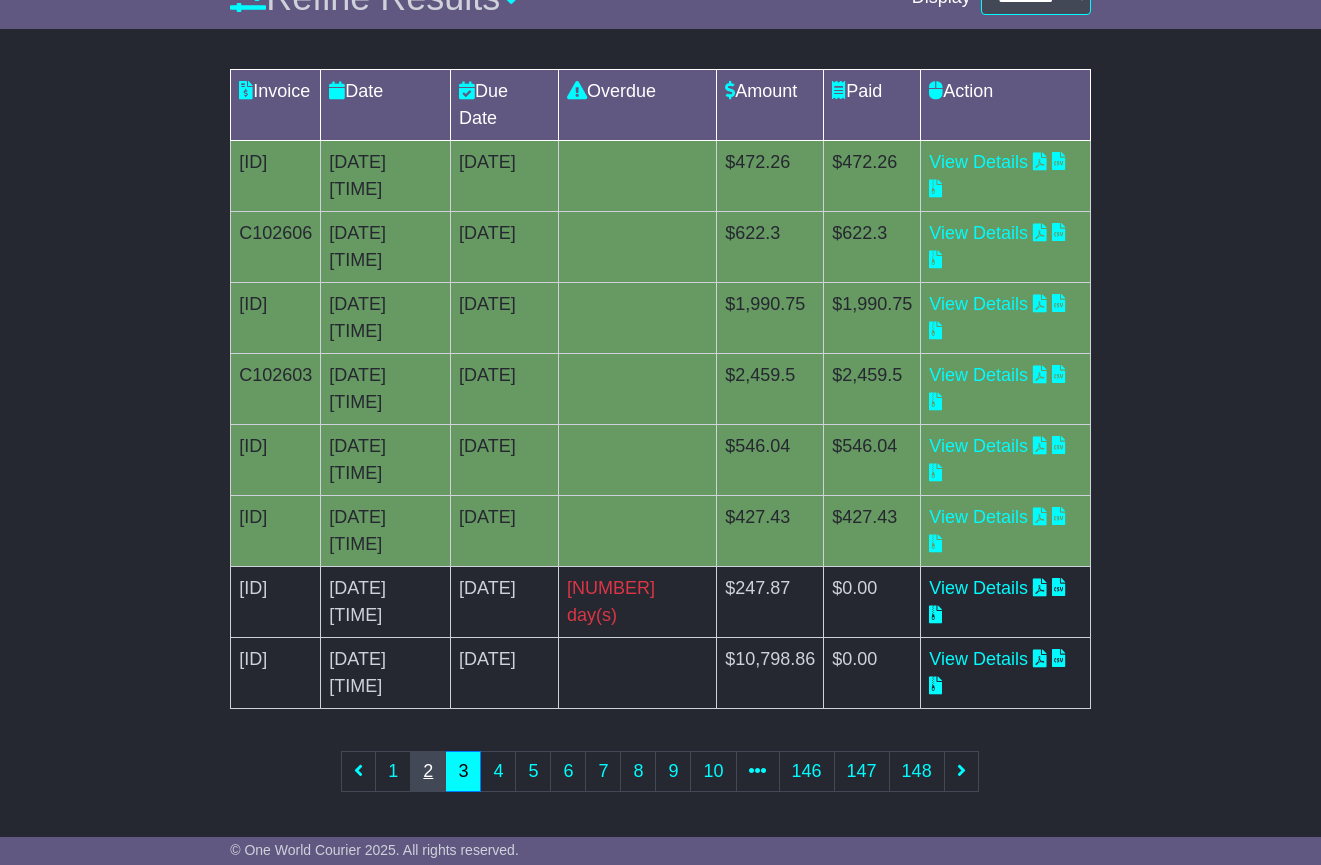 click on "2" at bounding box center (428, 771) 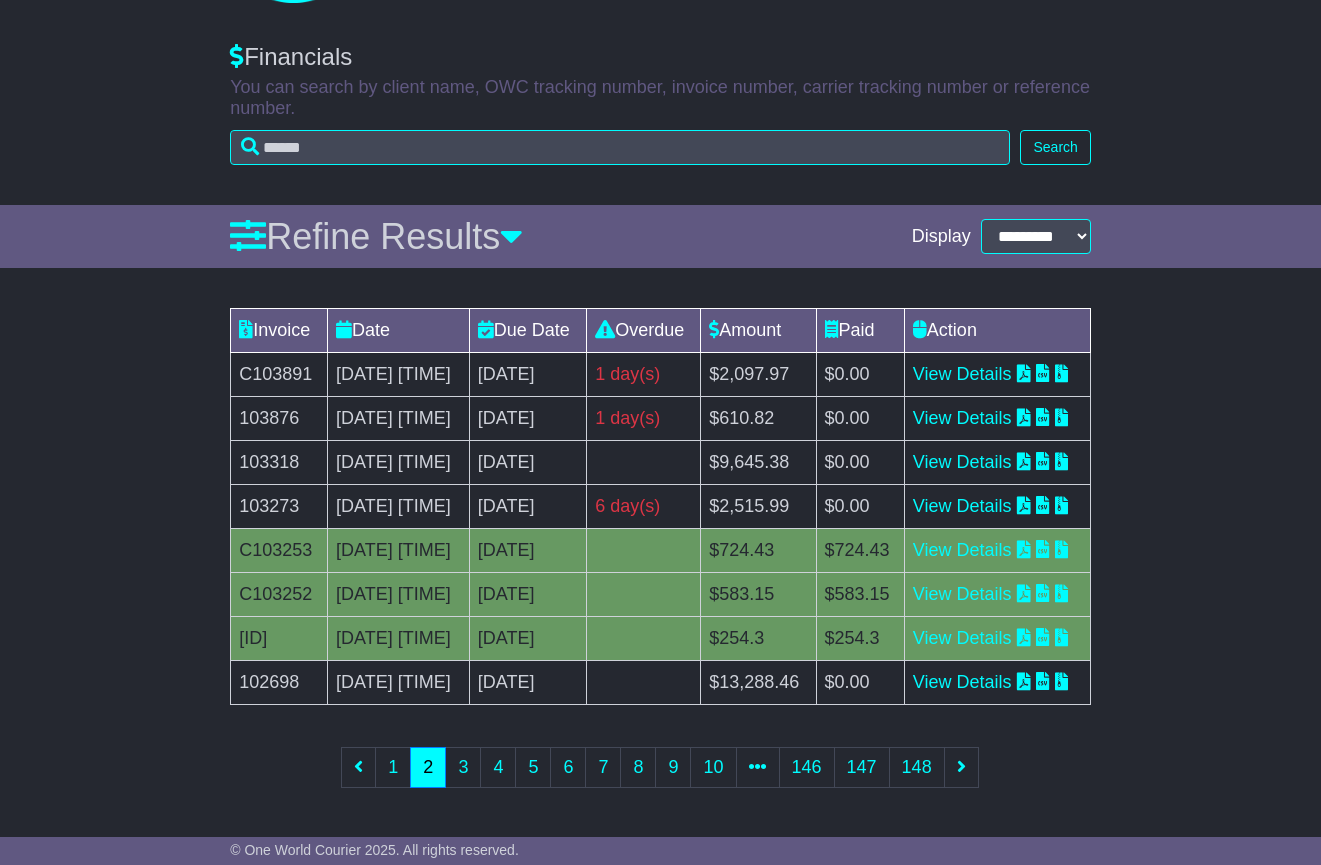 scroll, scrollTop: 362, scrollLeft: 0, axis: vertical 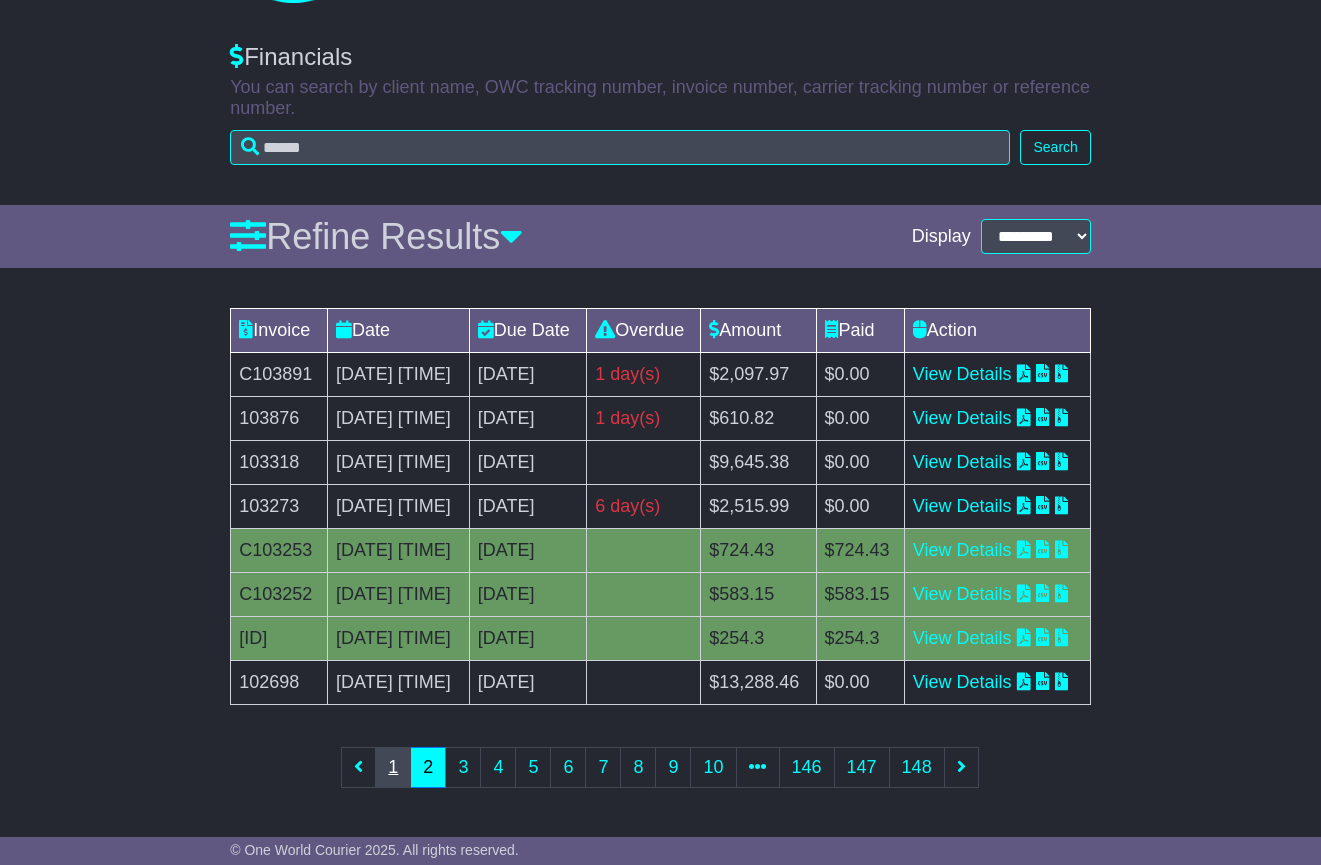 click on "1" at bounding box center [393, 767] 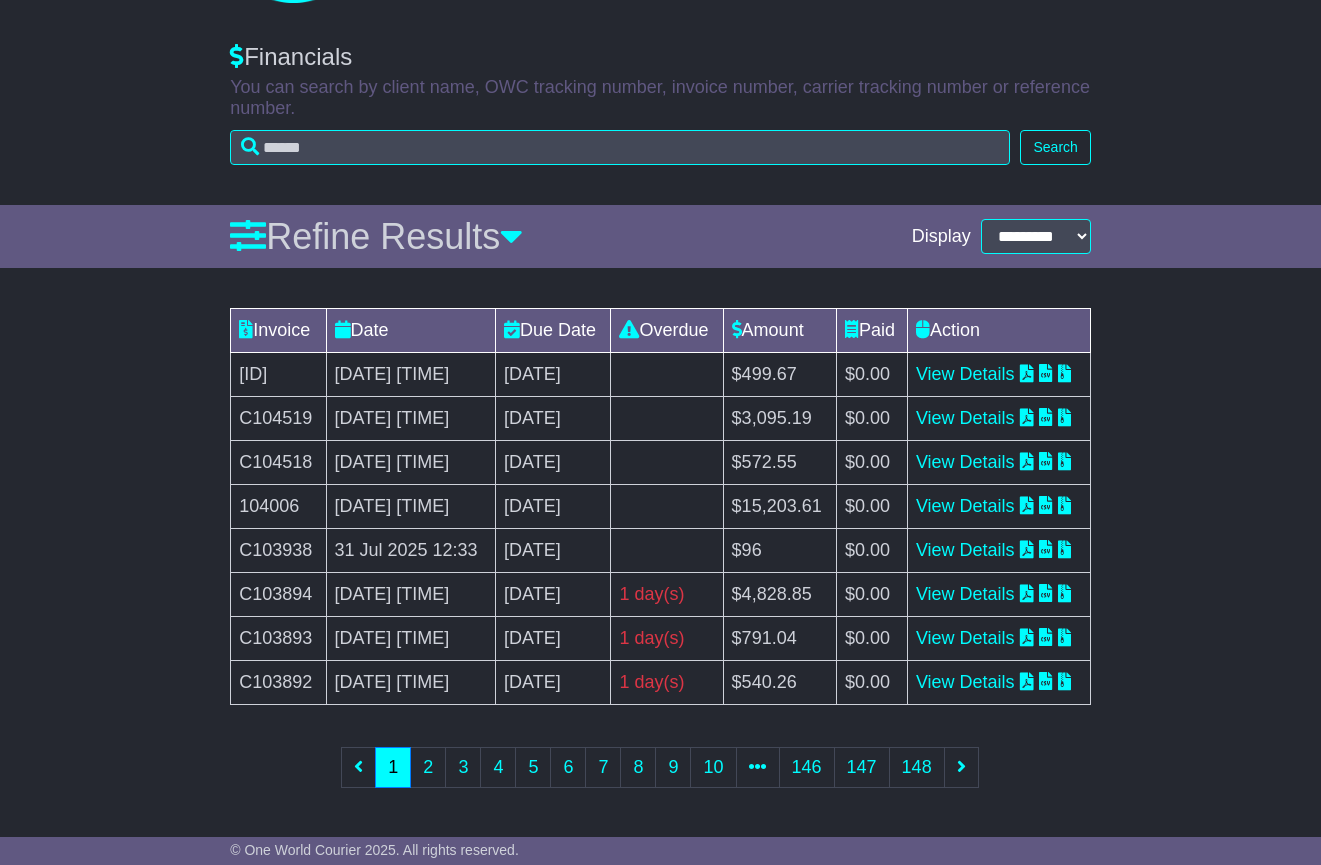 scroll, scrollTop: 399, scrollLeft: 0, axis: vertical 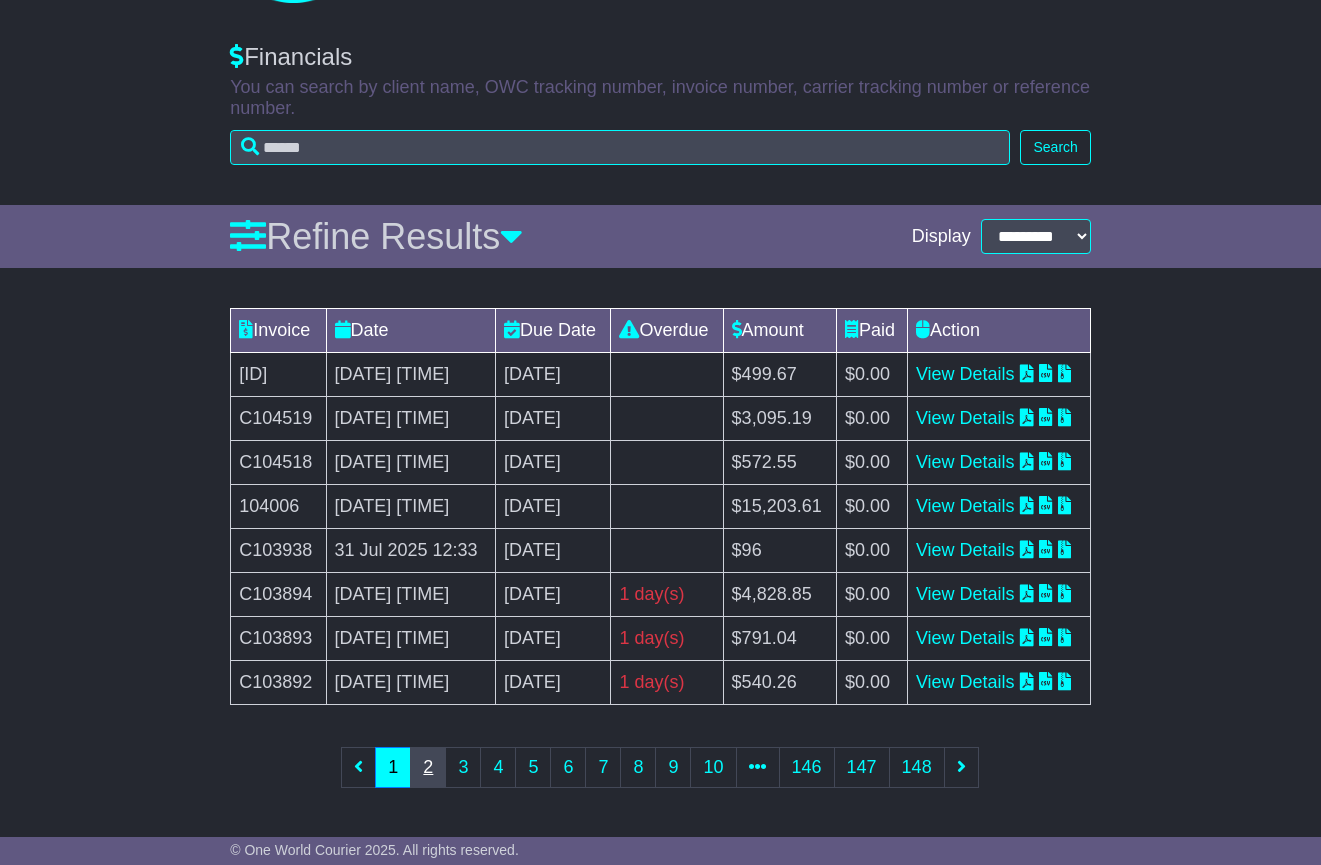click on "2" at bounding box center [428, 767] 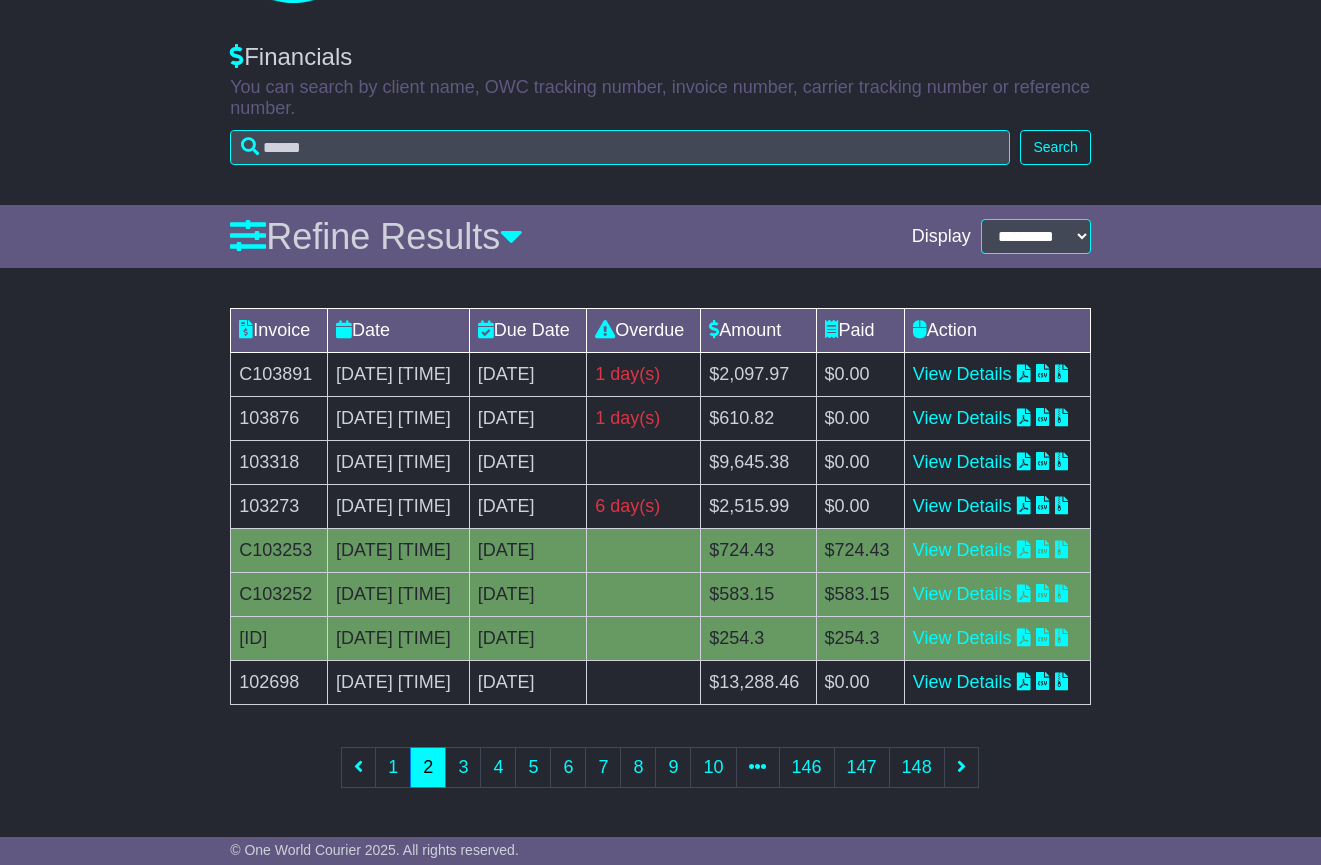 scroll, scrollTop: 399, scrollLeft: 0, axis: vertical 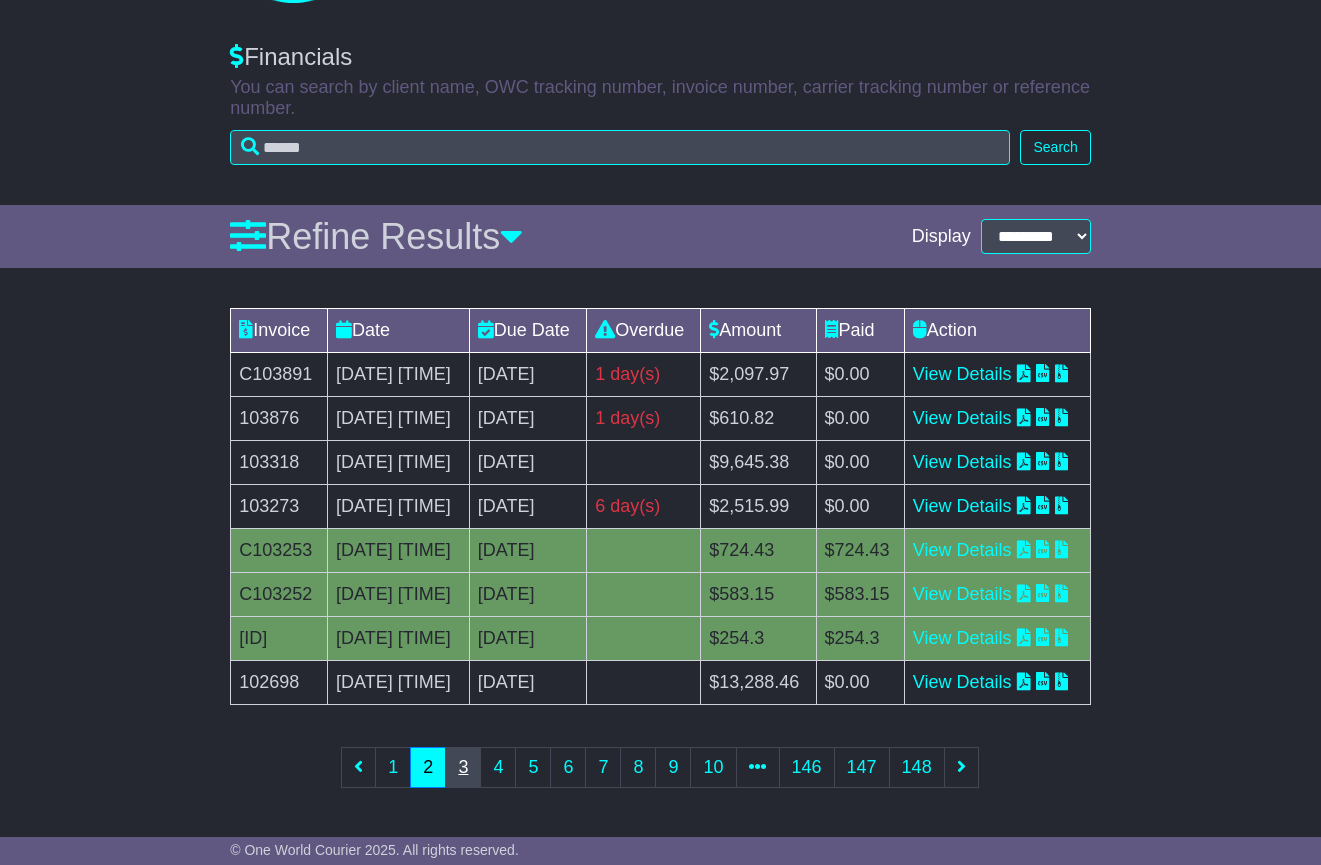 click on "3" at bounding box center [463, 767] 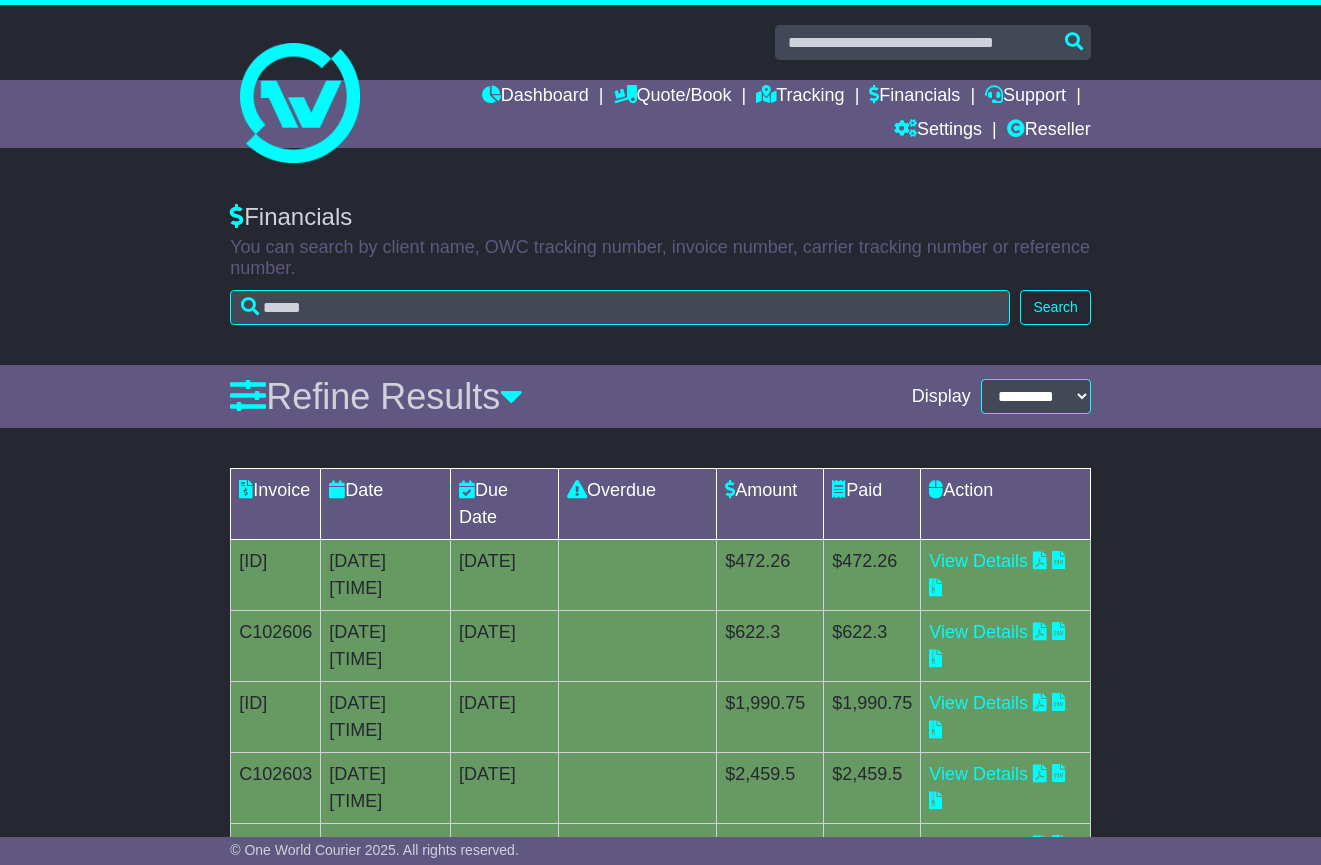 scroll, scrollTop: 399, scrollLeft: 0, axis: vertical 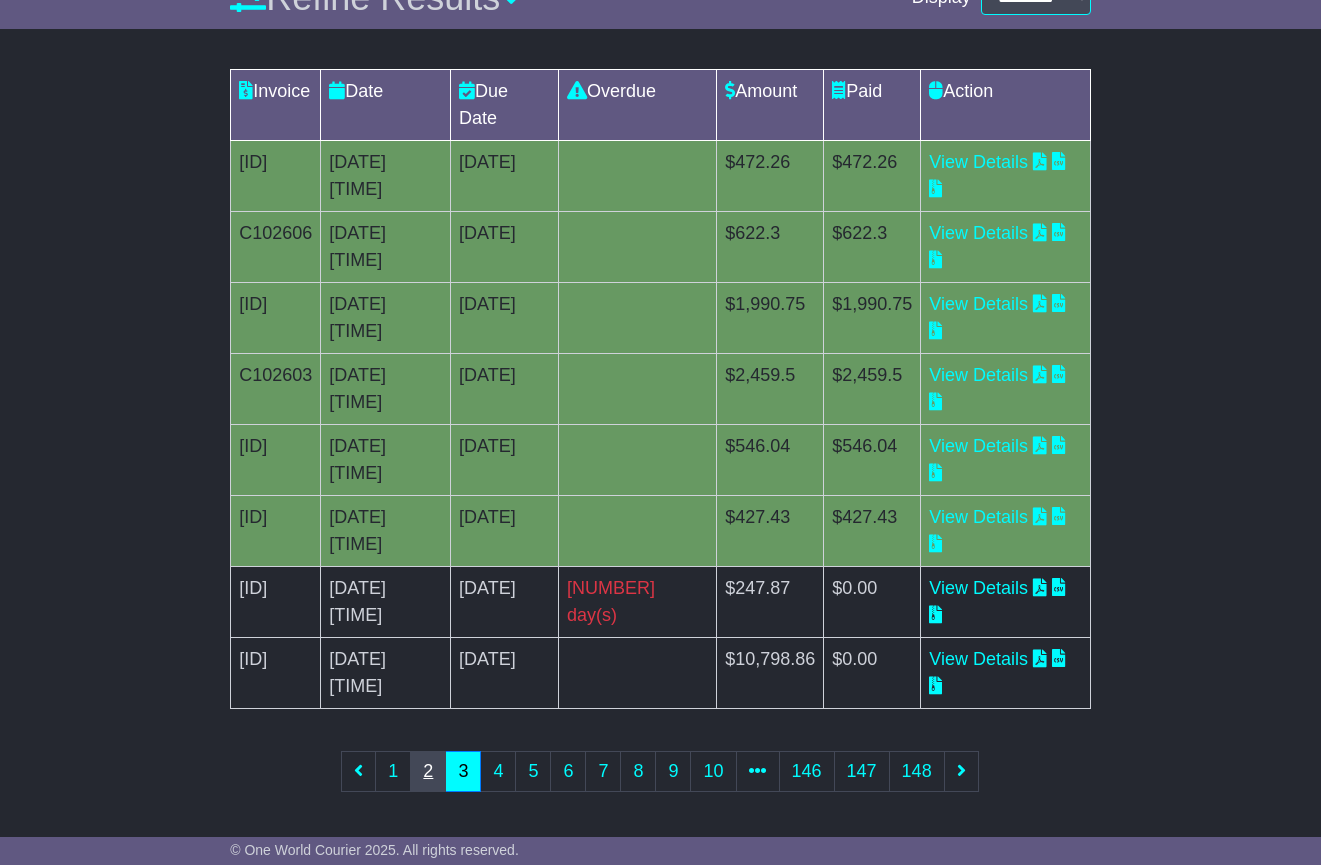 click on "2" at bounding box center [428, 771] 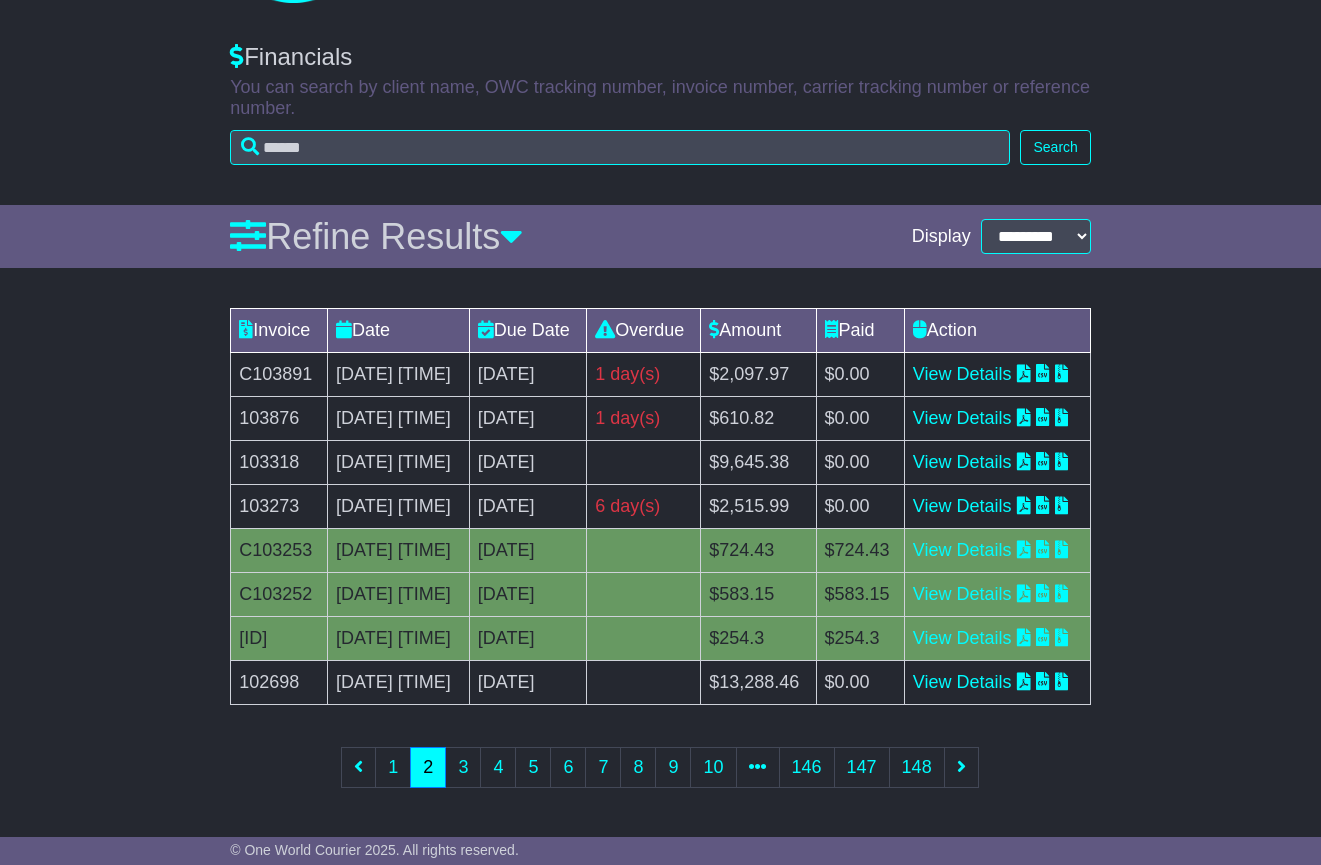 scroll, scrollTop: 303, scrollLeft: 0, axis: vertical 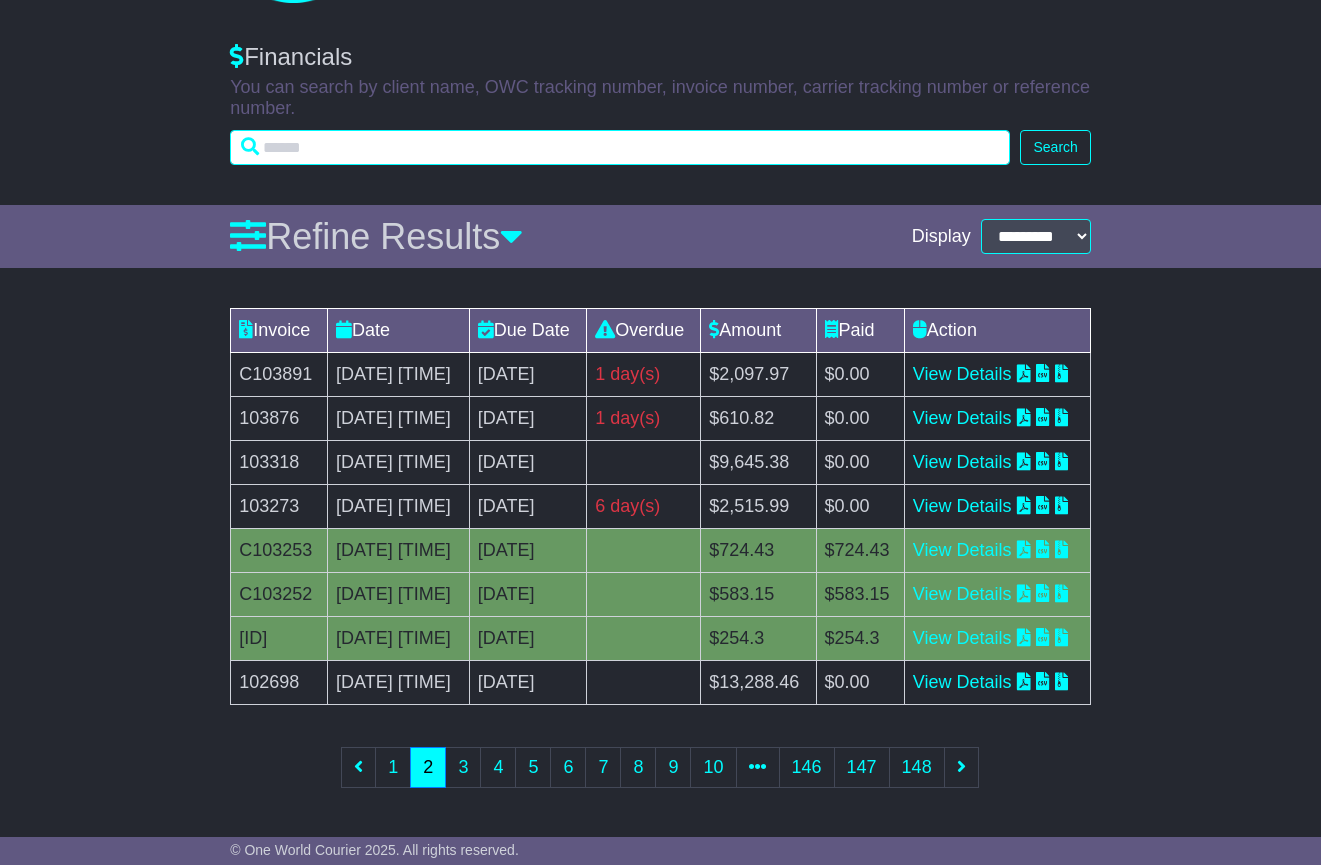 click at bounding box center [620, 147] 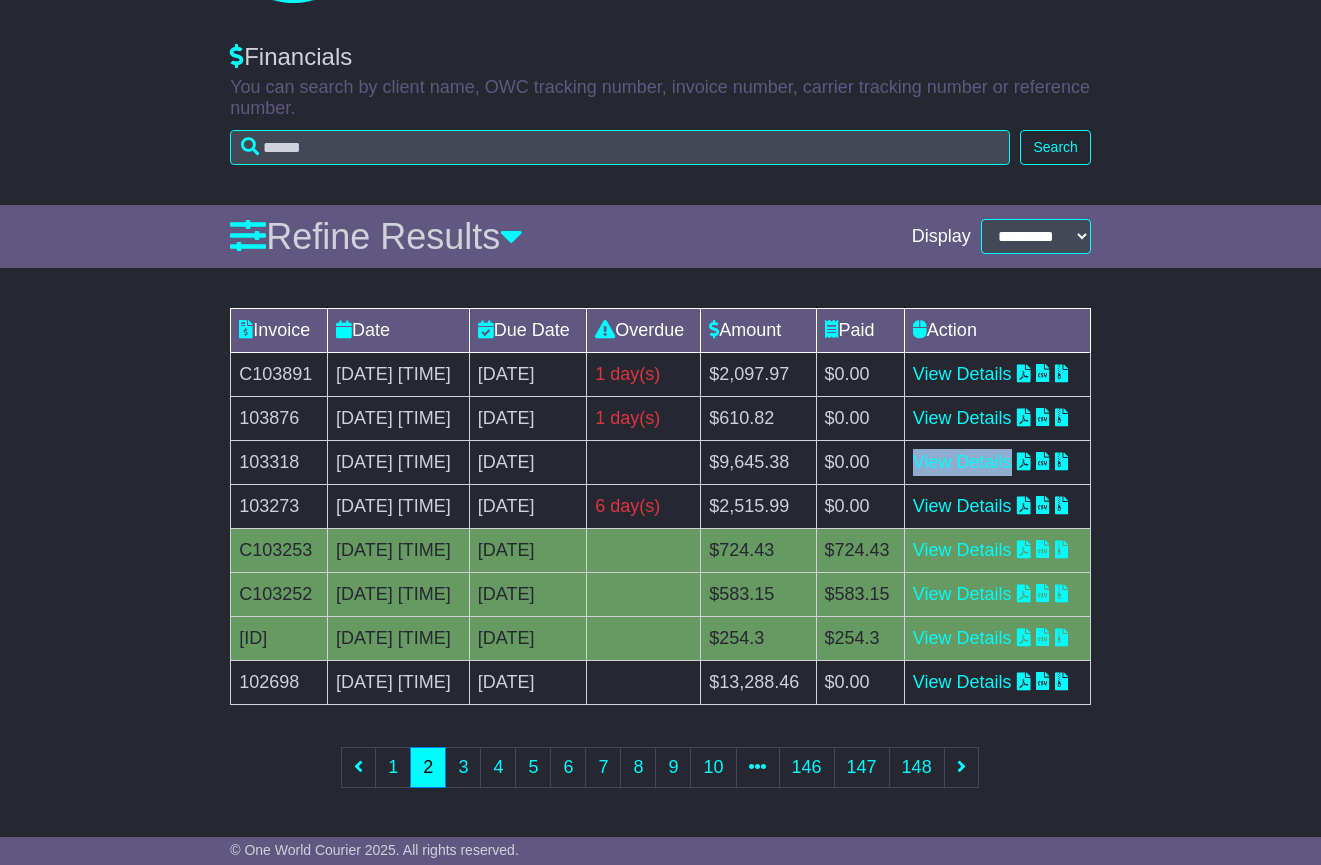 scroll, scrollTop: 399, scrollLeft: 0, axis: vertical 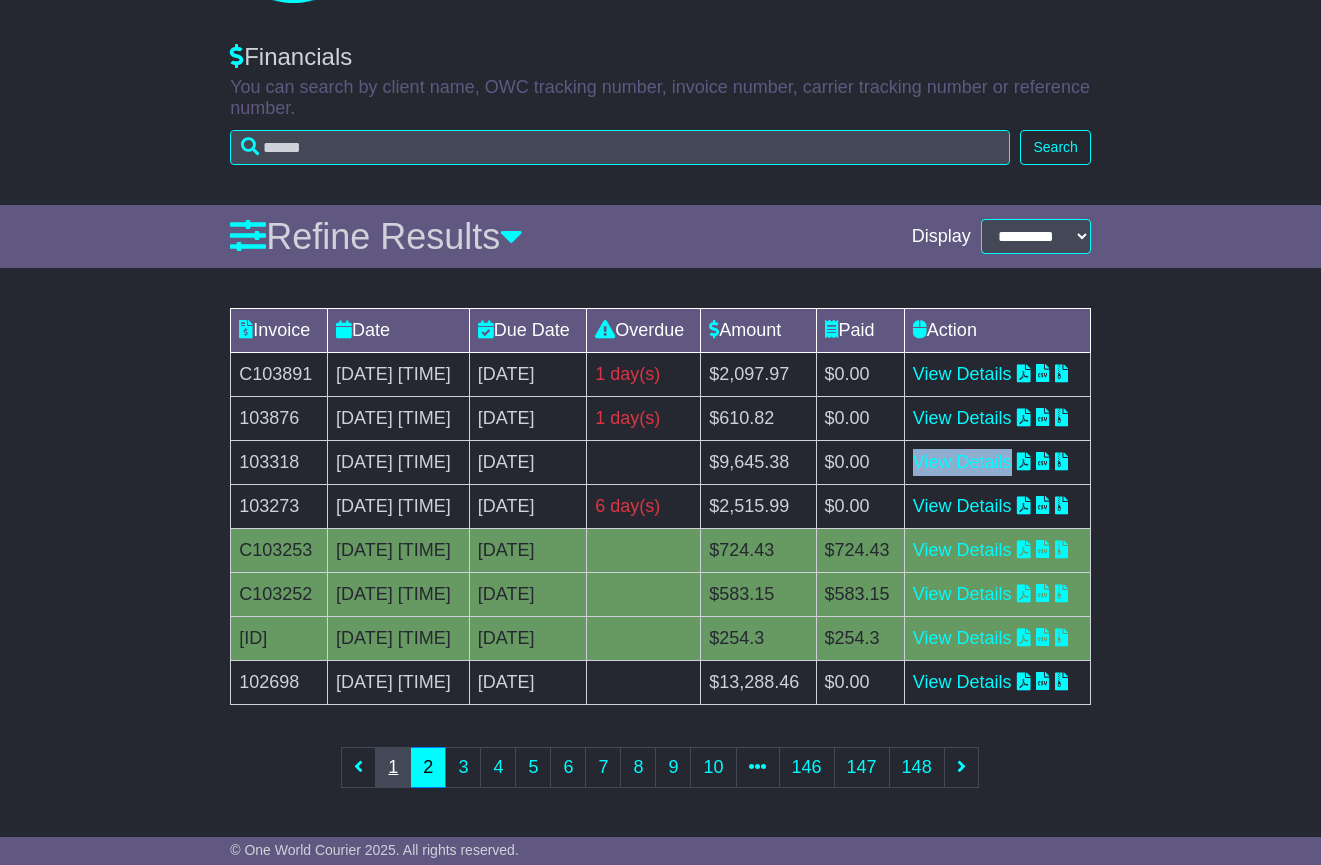click on "1" at bounding box center [393, 767] 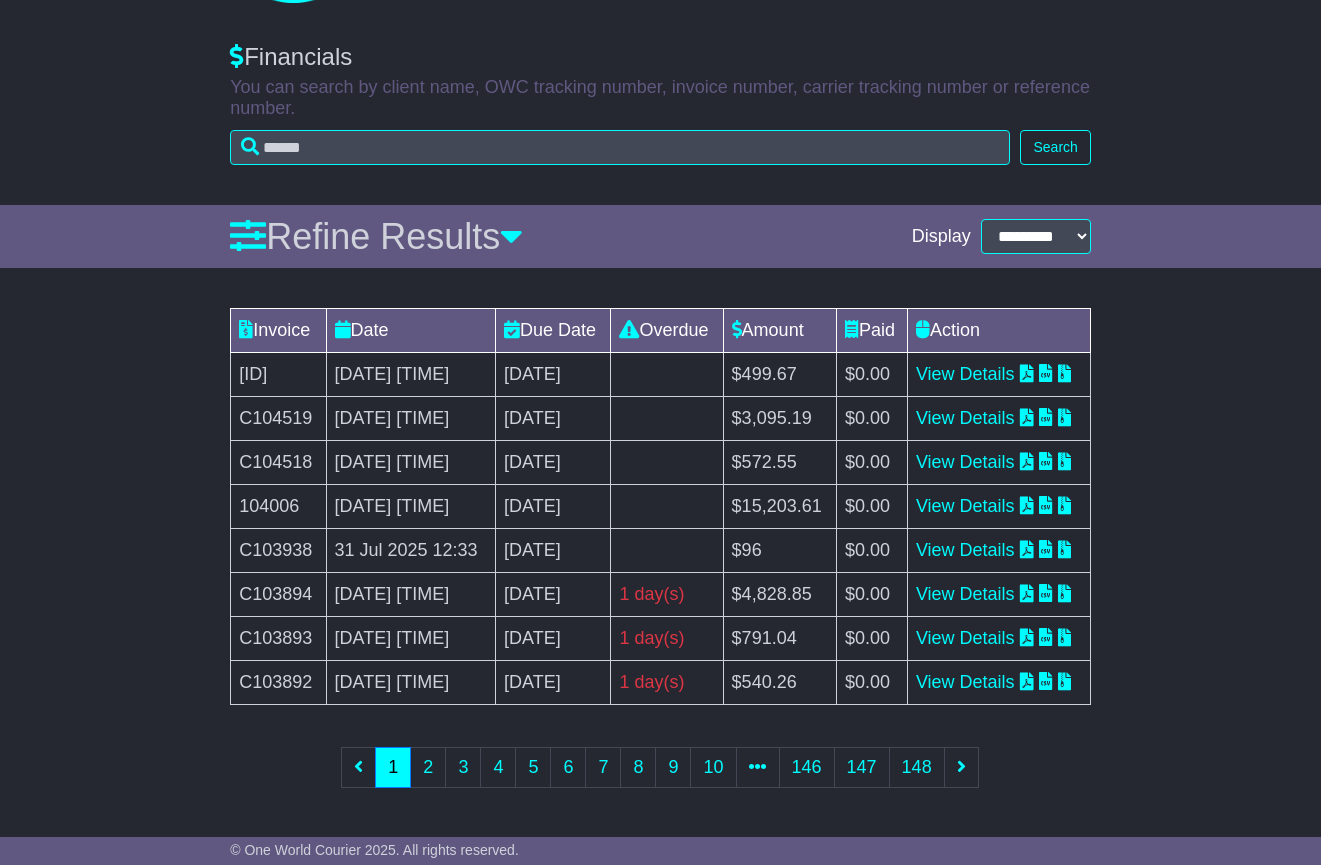 scroll, scrollTop: 351, scrollLeft: 0, axis: vertical 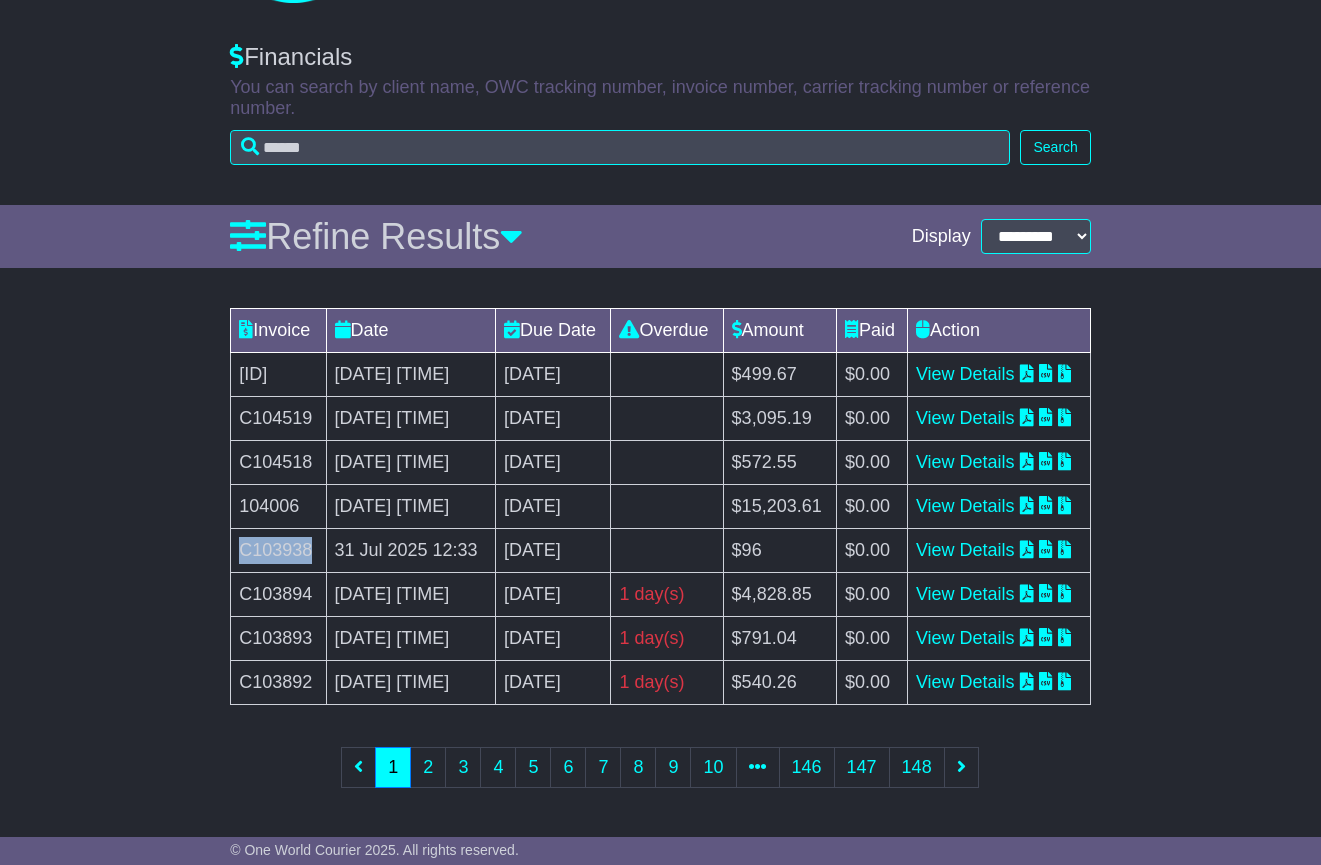 click on "C103938" at bounding box center (278, 551) 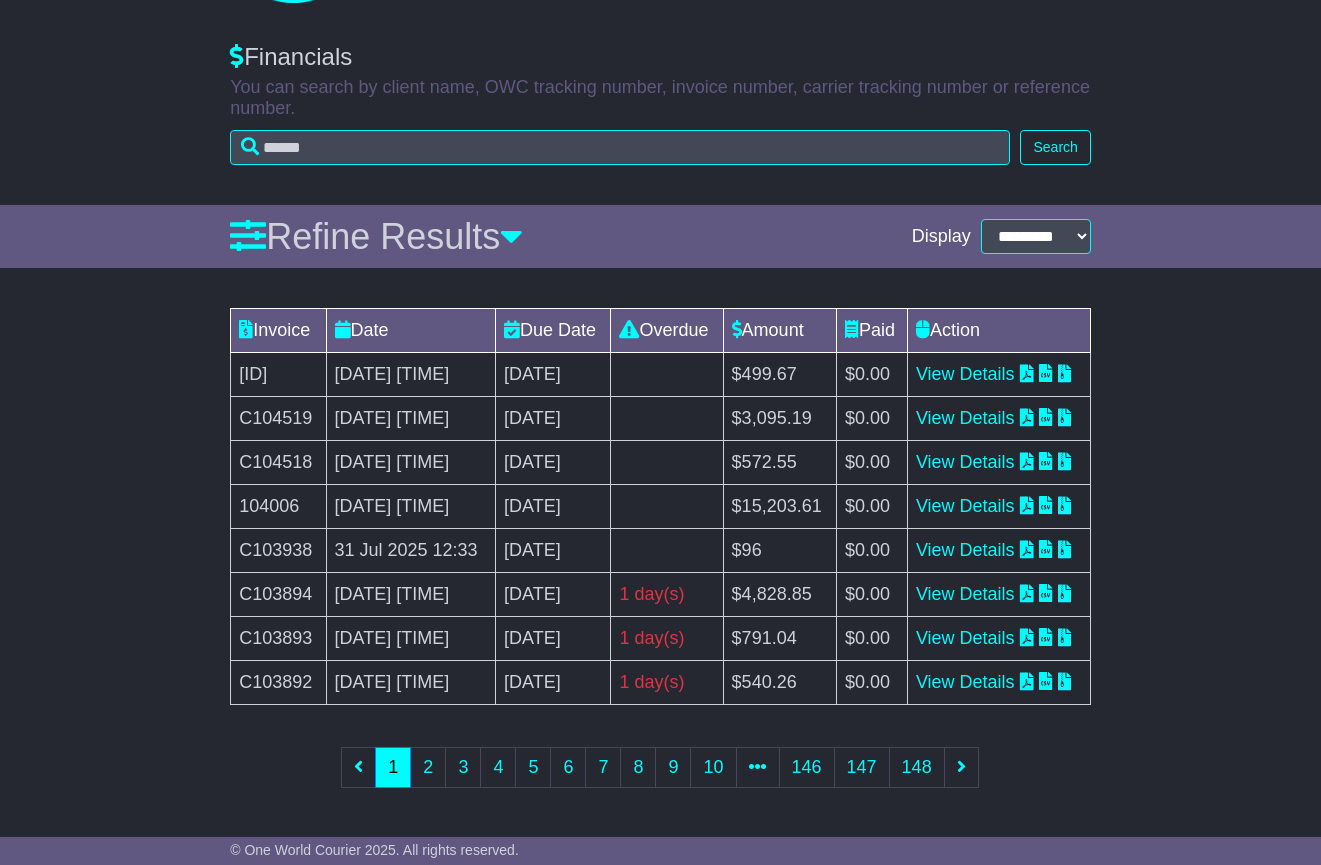 click on "Financials
You can search by client name, OWC tracking number, invoice number, carrier tracking number or reference number.
Search" at bounding box center (660, 114) 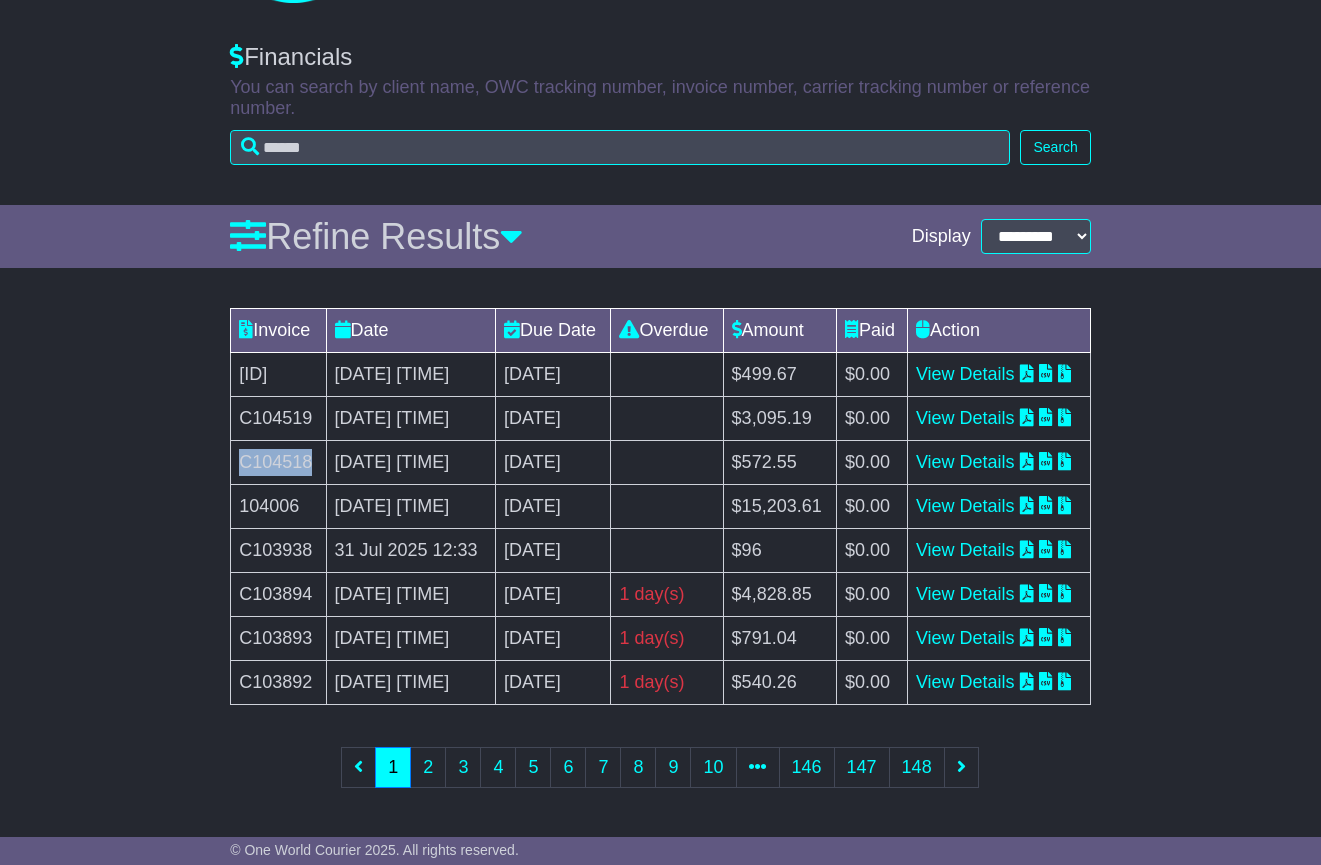click on "C104518" at bounding box center (278, 463) 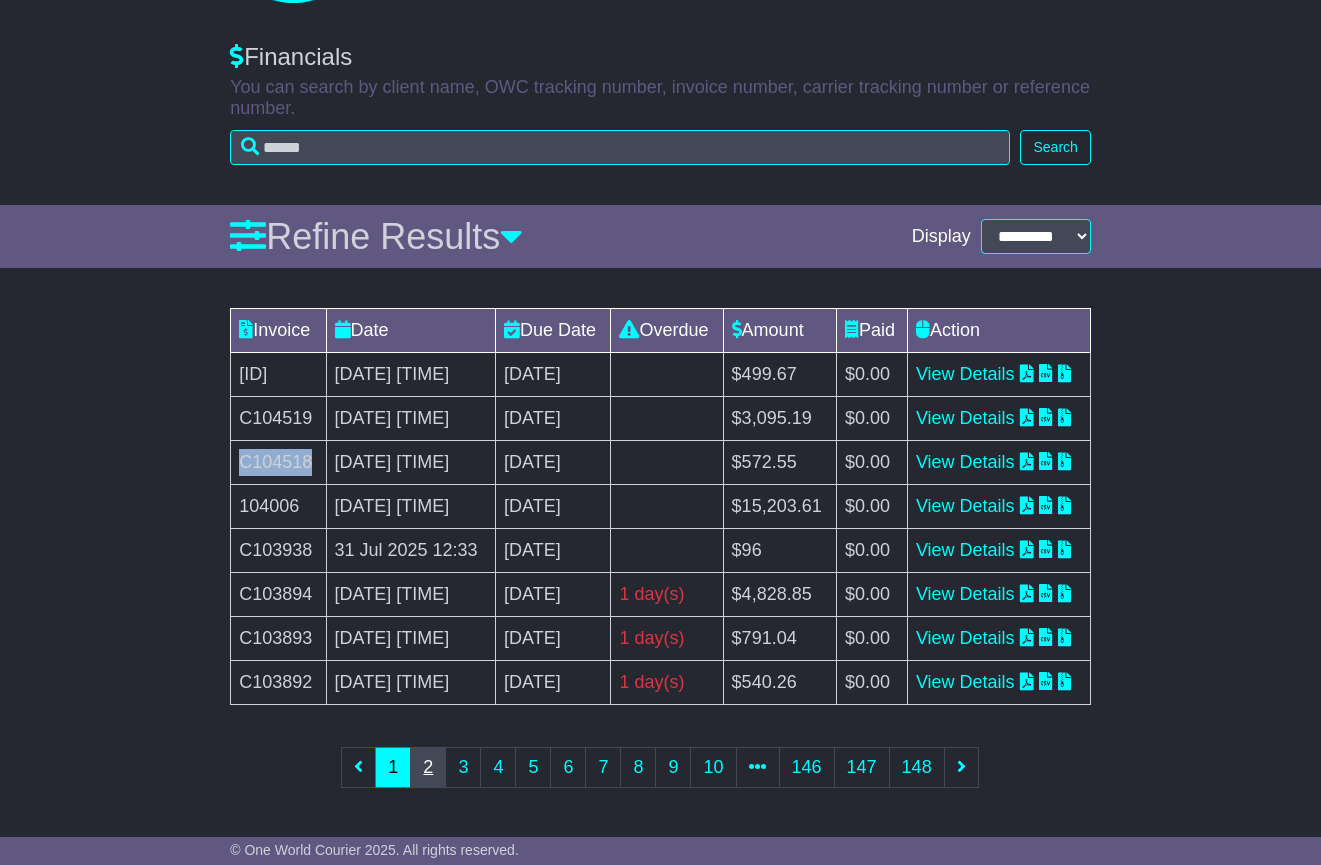 click on "2" at bounding box center [428, 767] 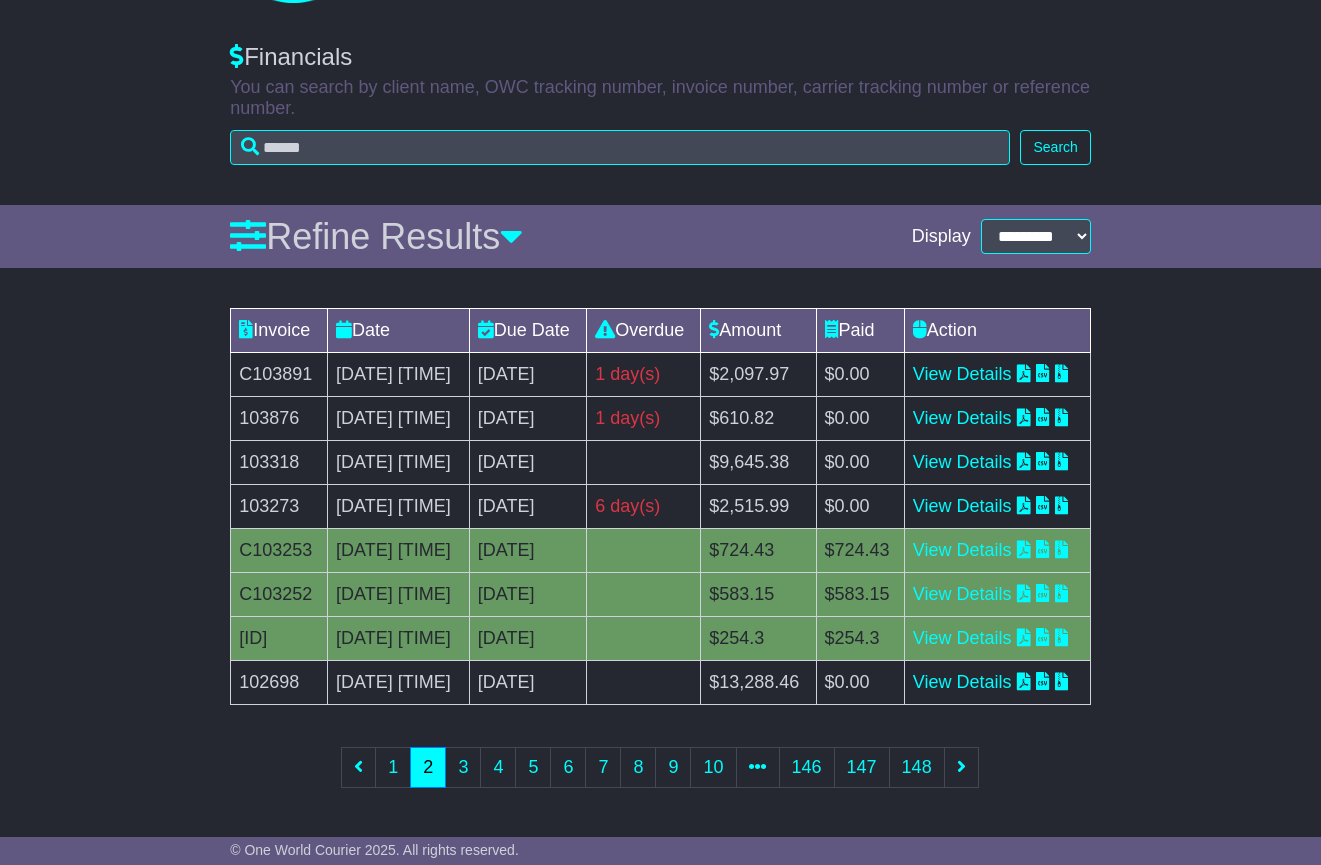 scroll, scrollTop: 399, scrollLeft: 0, axis: vertical 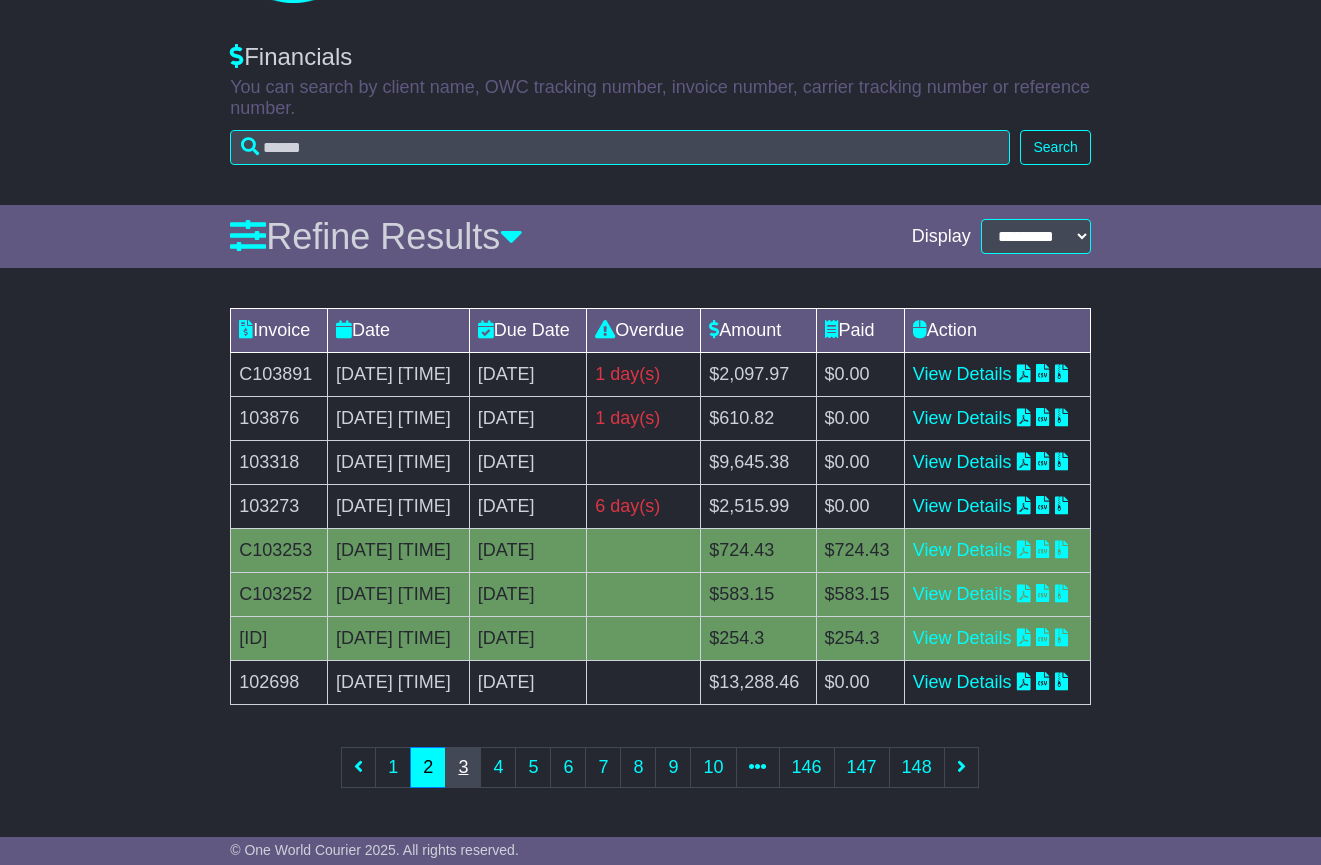 click on "3" at bounding box center [463, 767] 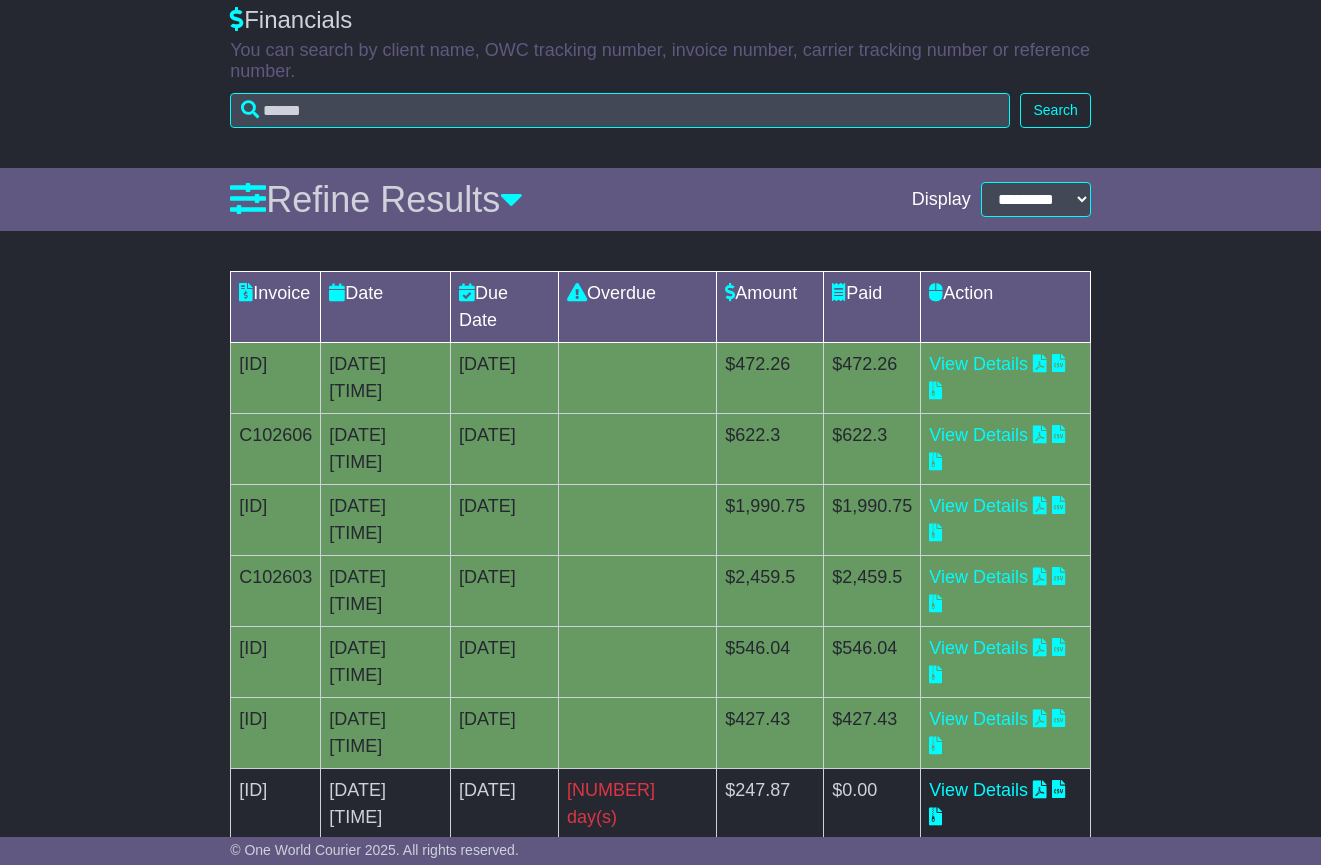 scroll, scrollTop: 399, scrollLeft: 0, axis: vertical 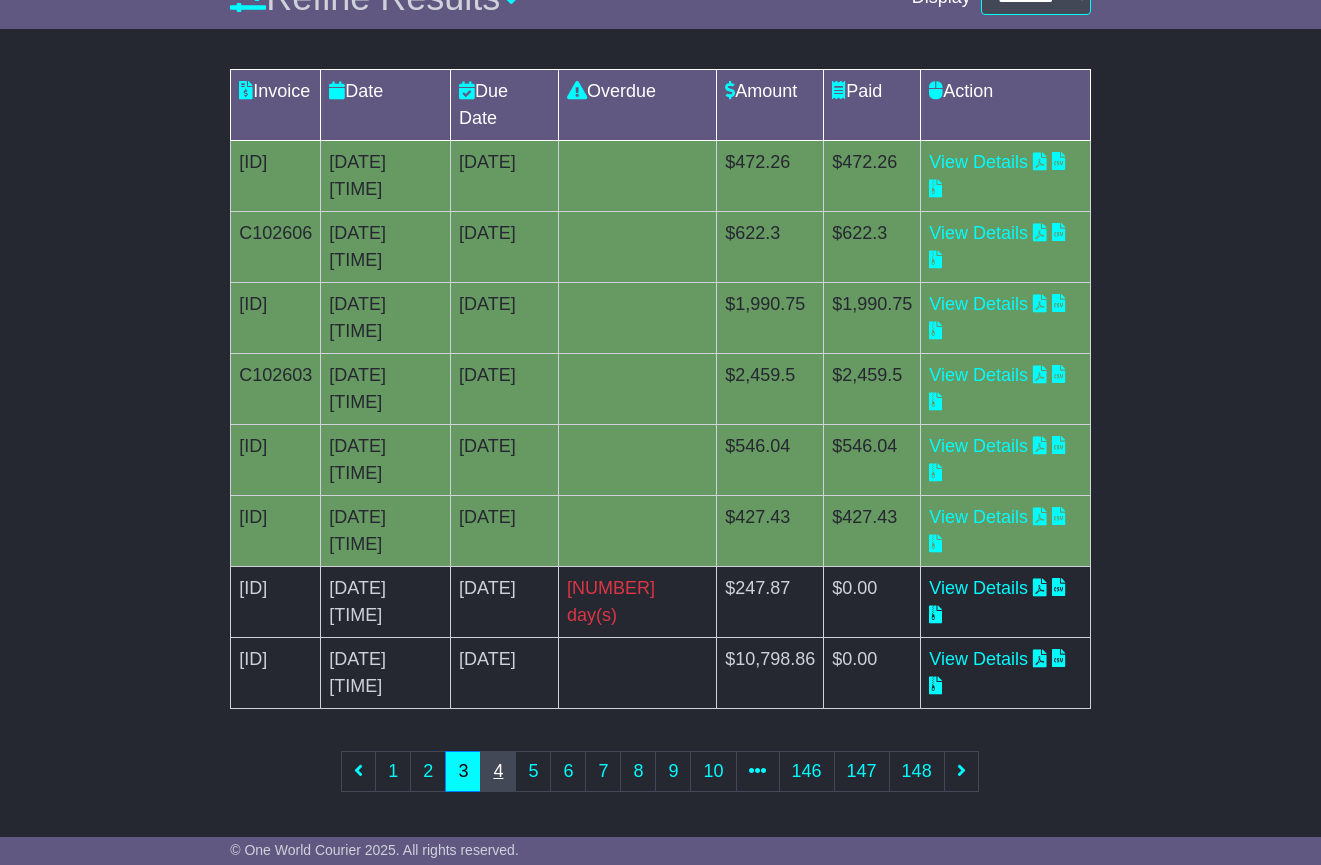 click on "4" at bounding box center [498, 771] 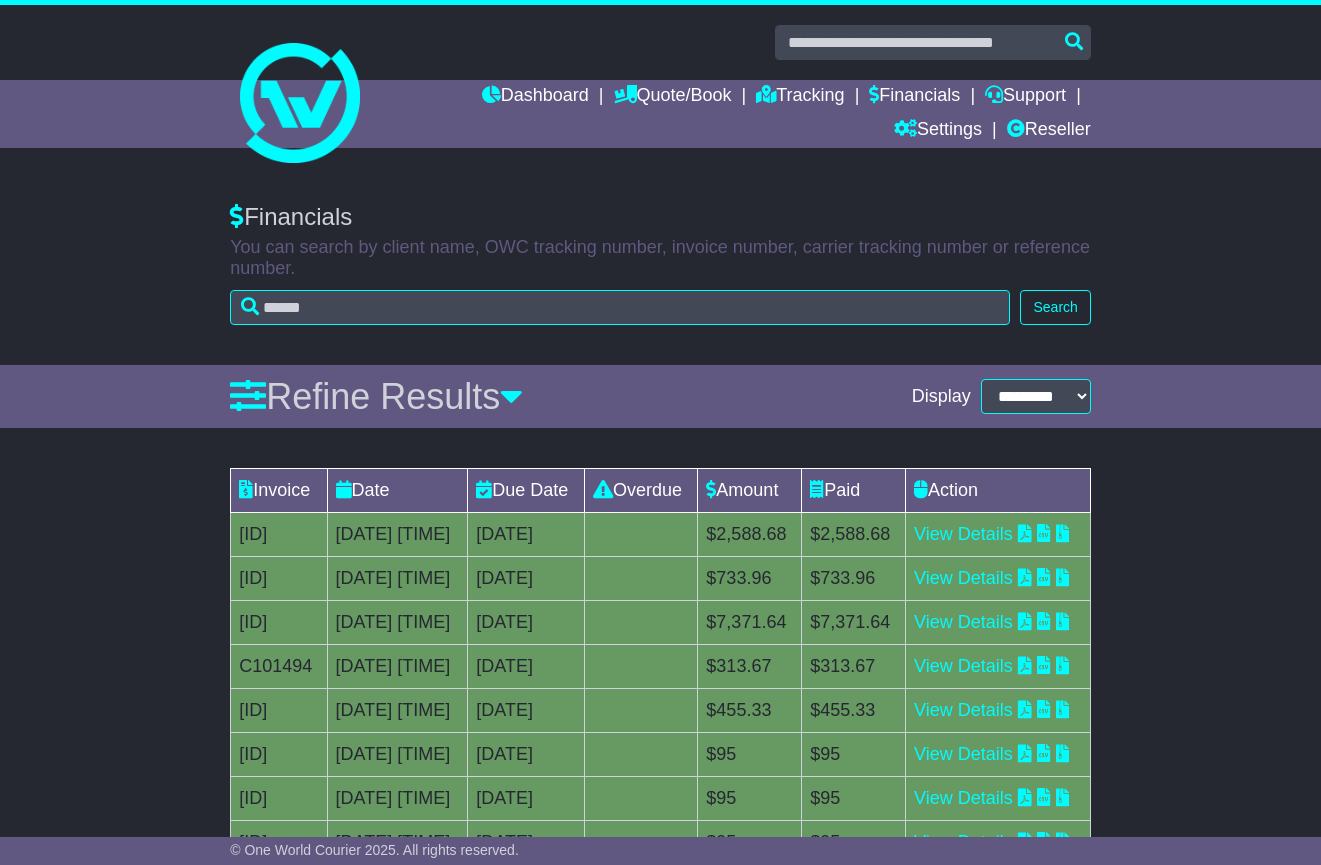scroll, scrollTop: 399, scrollLeft: 0, axis: vertical 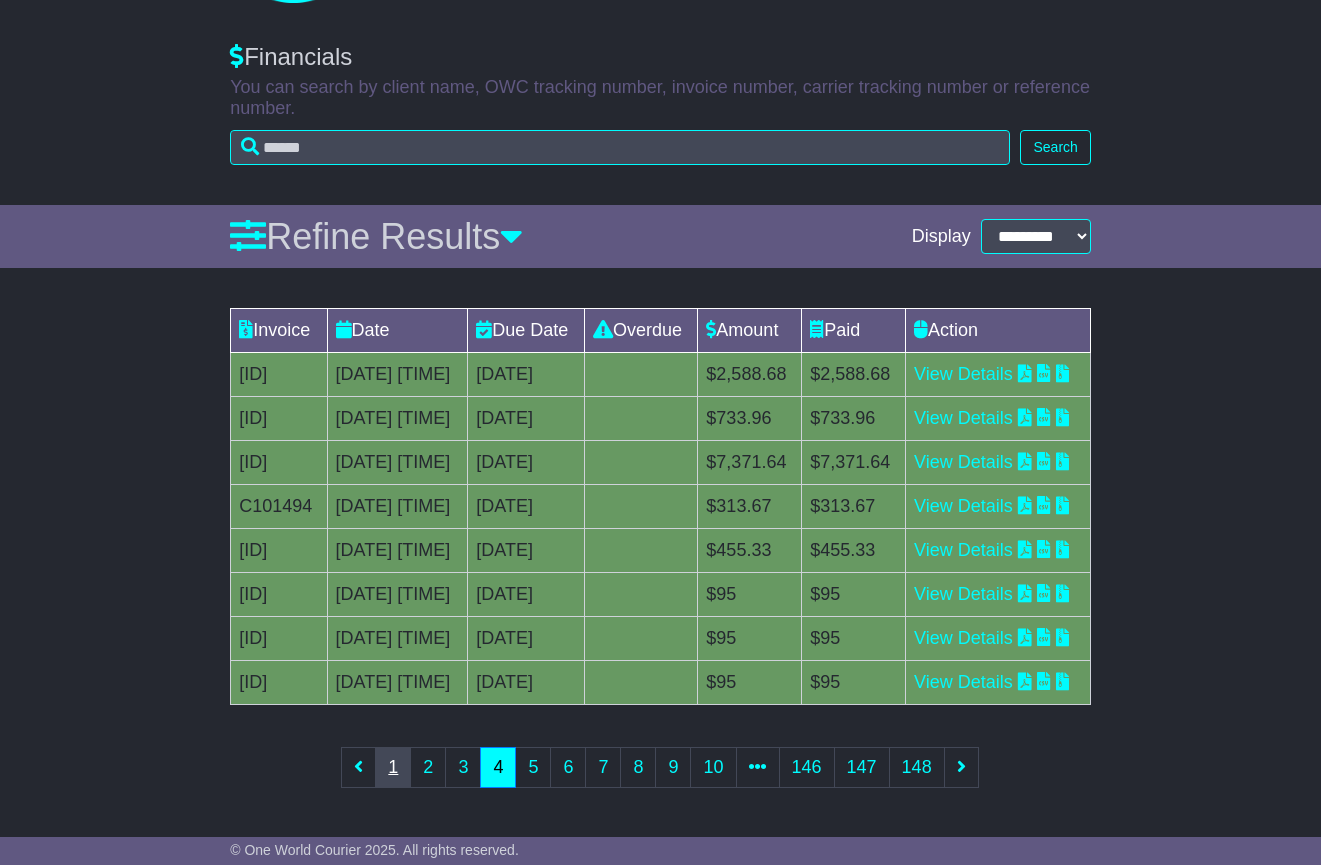 click on "1" at bounding box center [393, 767] 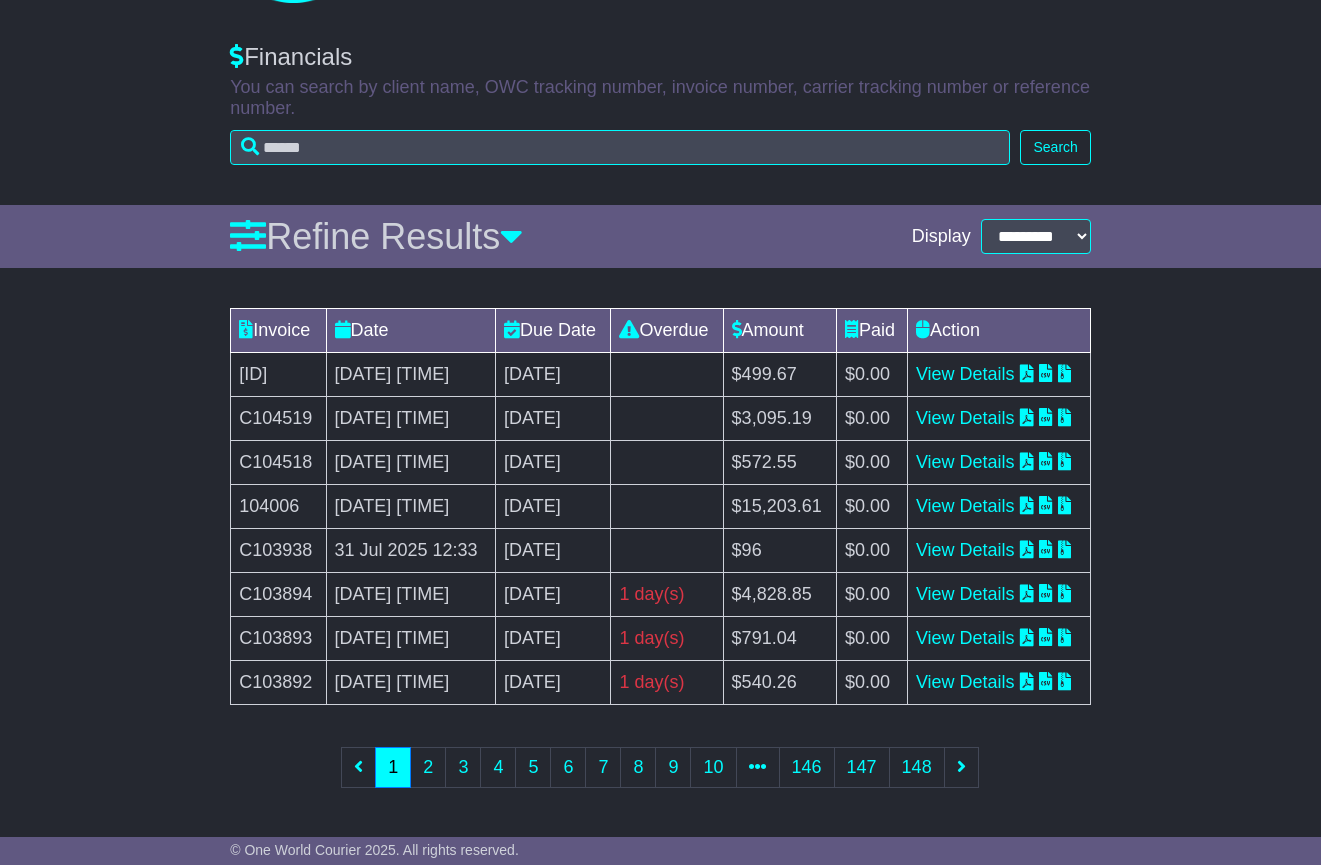 scroll, scrollTop: 205, scrollLeft: 0, axis: vertical 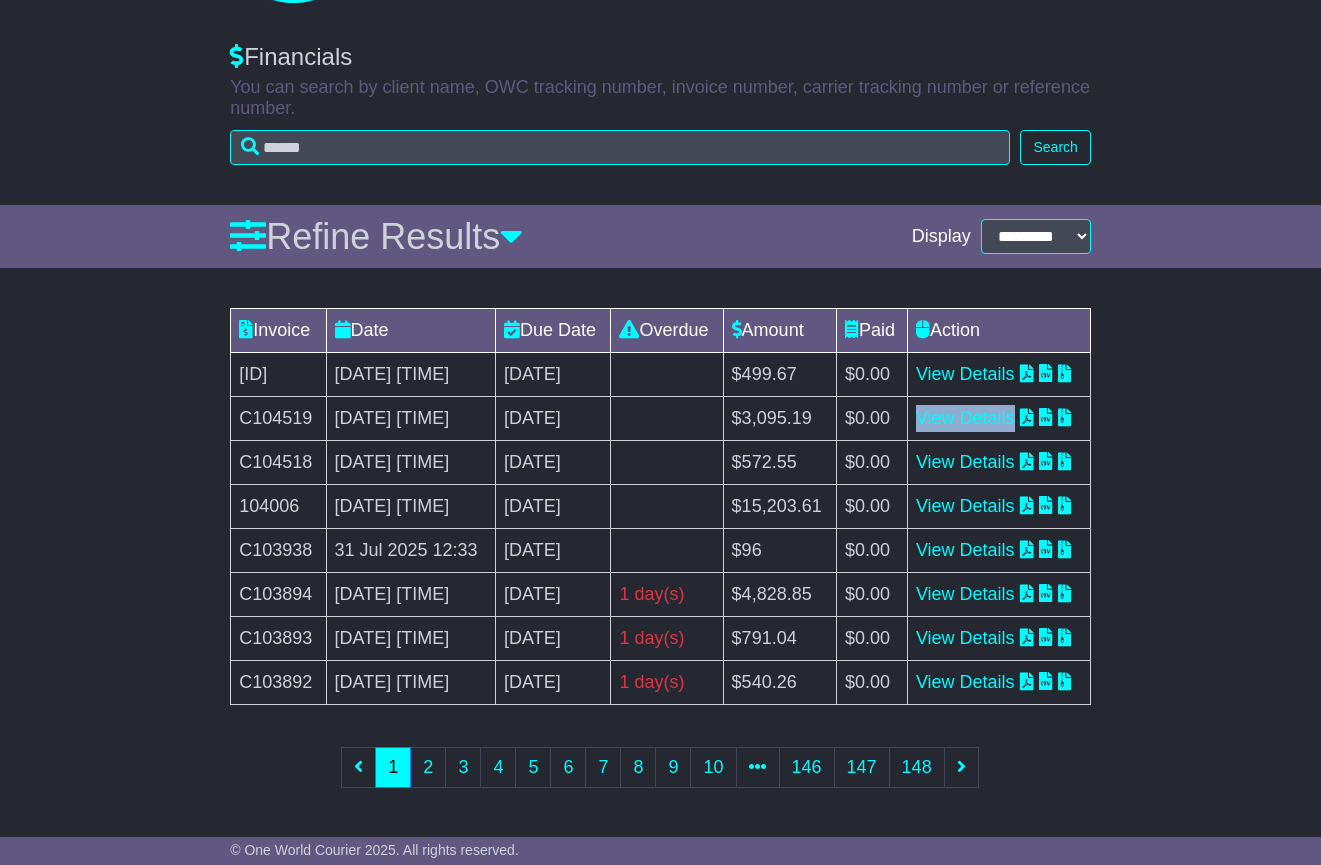 click on "michael@thorogoodfreight.com.au
Logout
Michael Di Carlo
michael@thorogoodfreight.com.au
0493082001
Change Password
×
Change Password
Current Password
New Password
Repeat Password
Close Change" at bounding box center (660, 272) 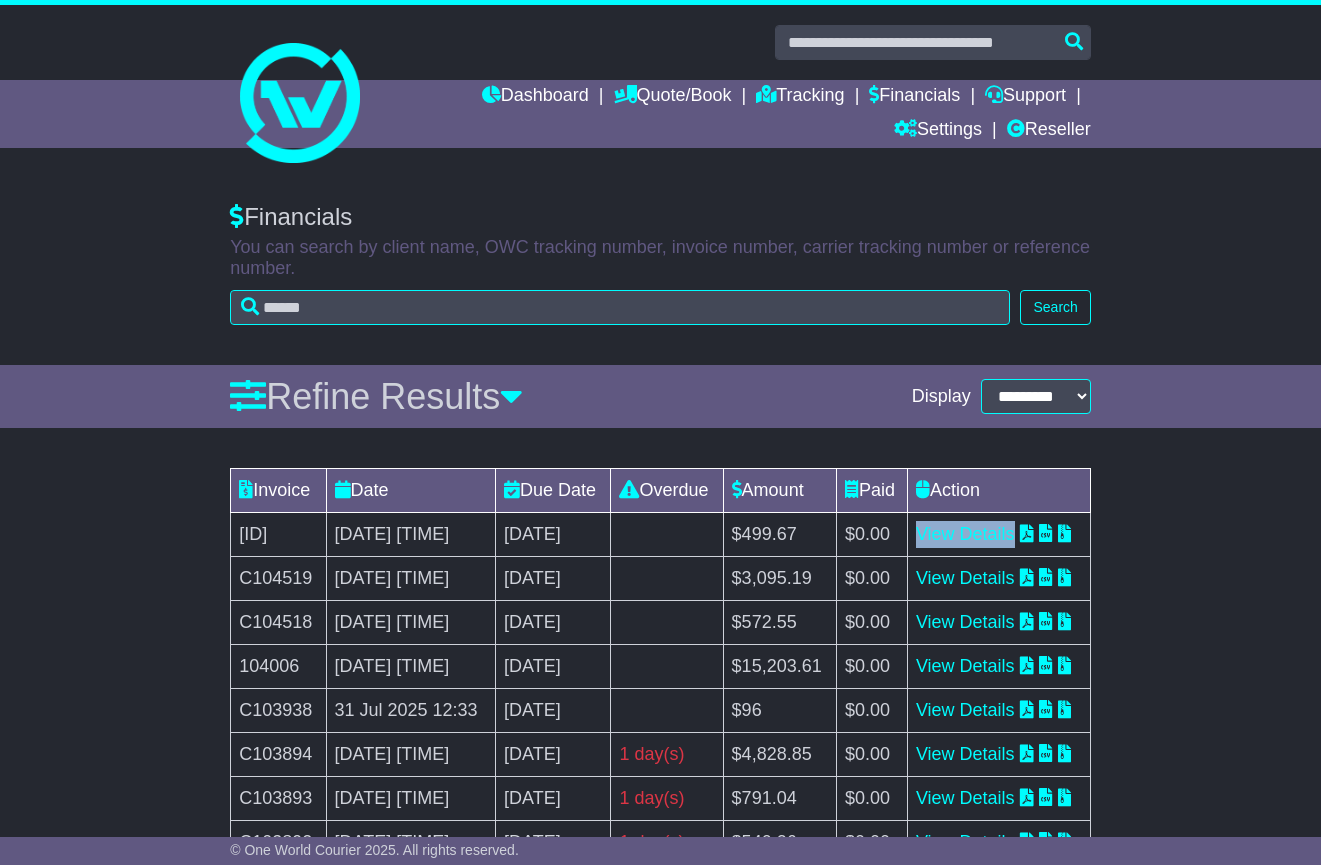 scroll, scrollTop: 399, scrollLeft: 0, axis: vertical 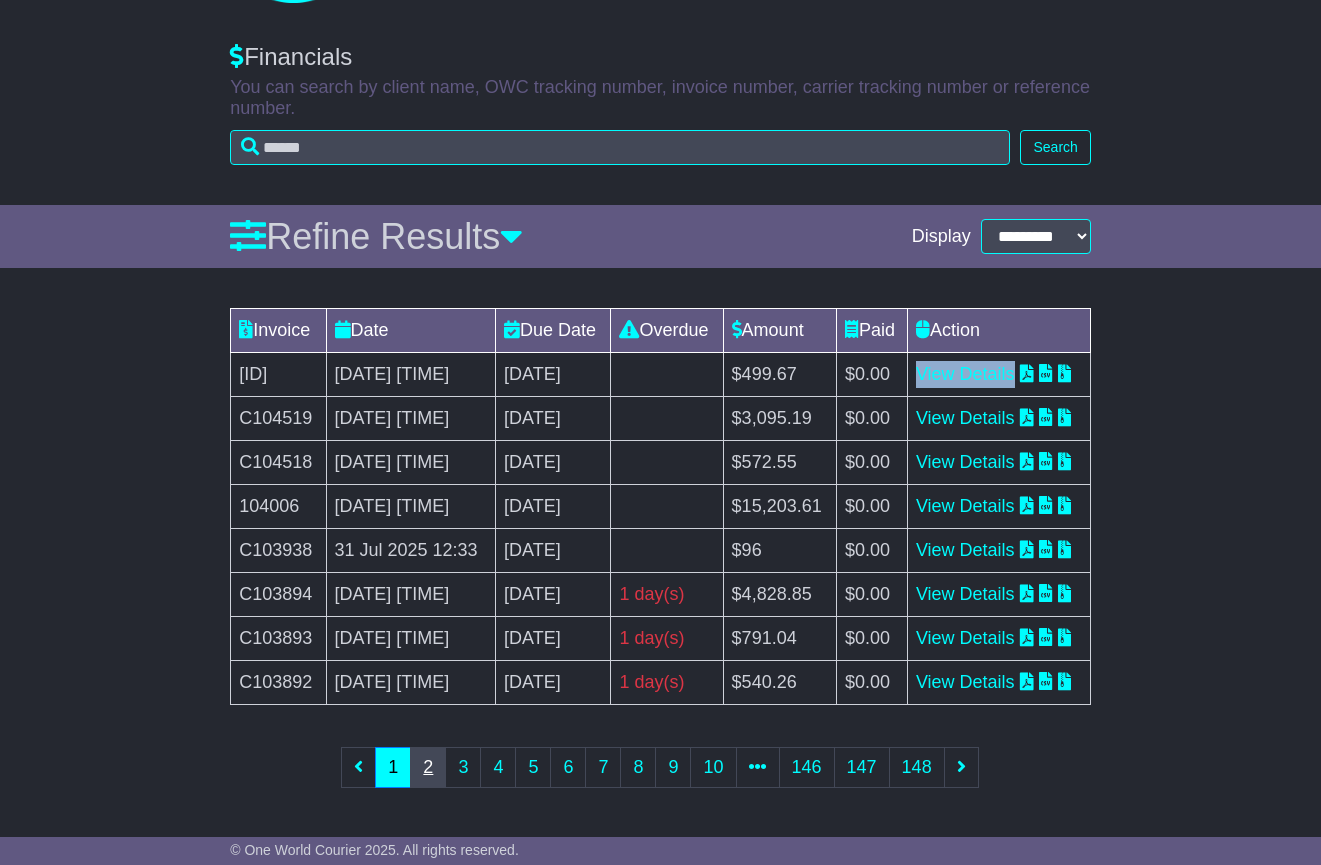 click on "2" at bounding box center [428, 767] 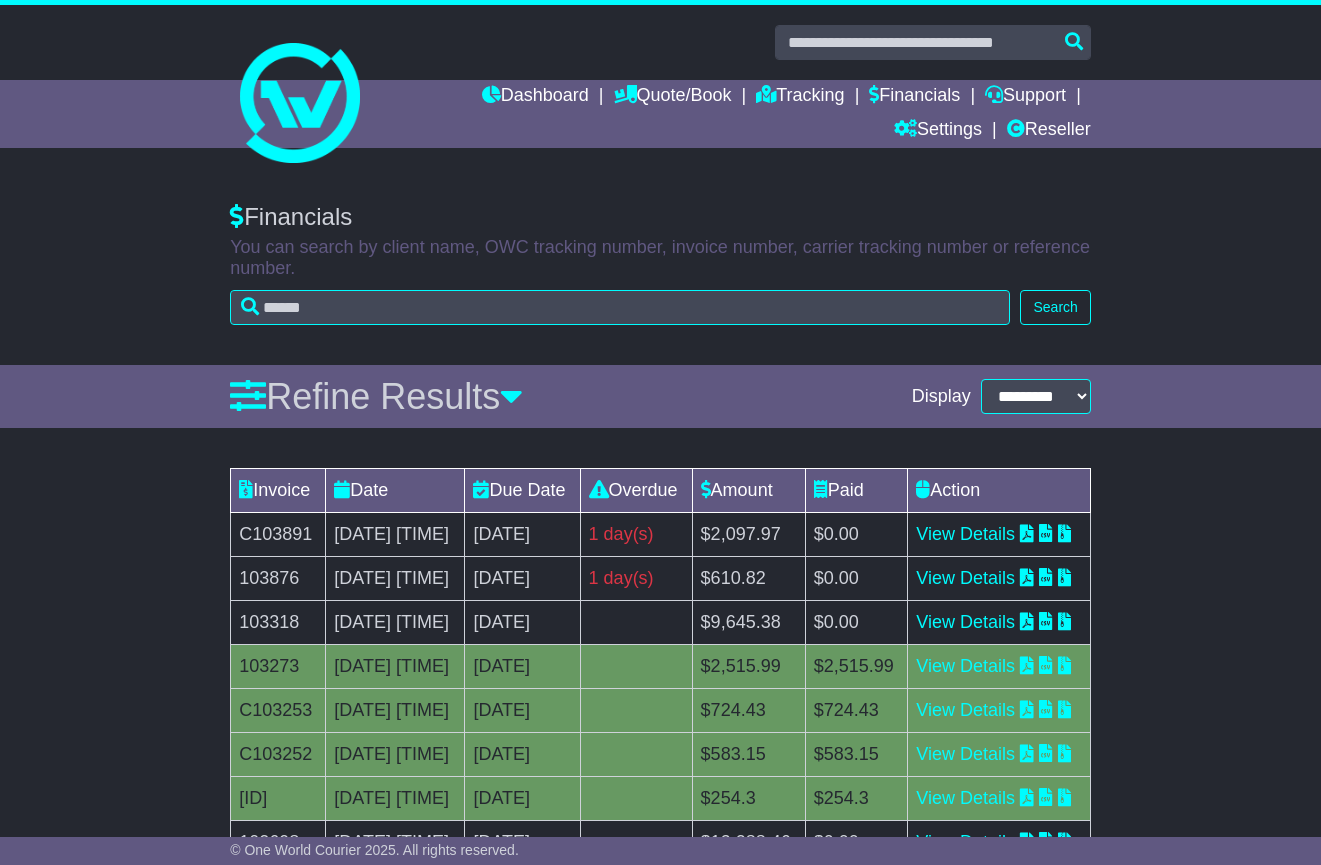 scroll, scrollTop: 368, scrollLeft: 0, axis: vertical 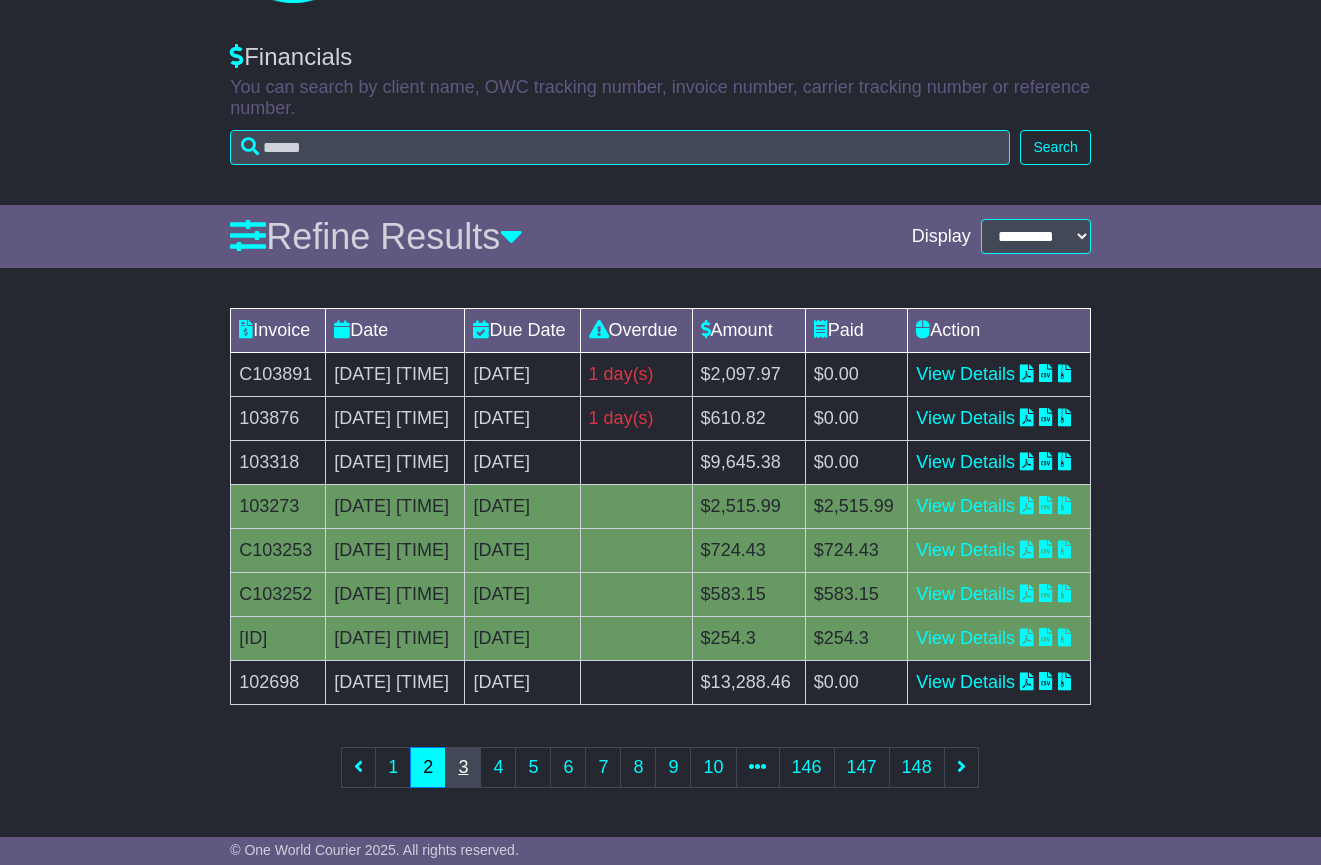 click on "3" at bounding box center [463, 767] 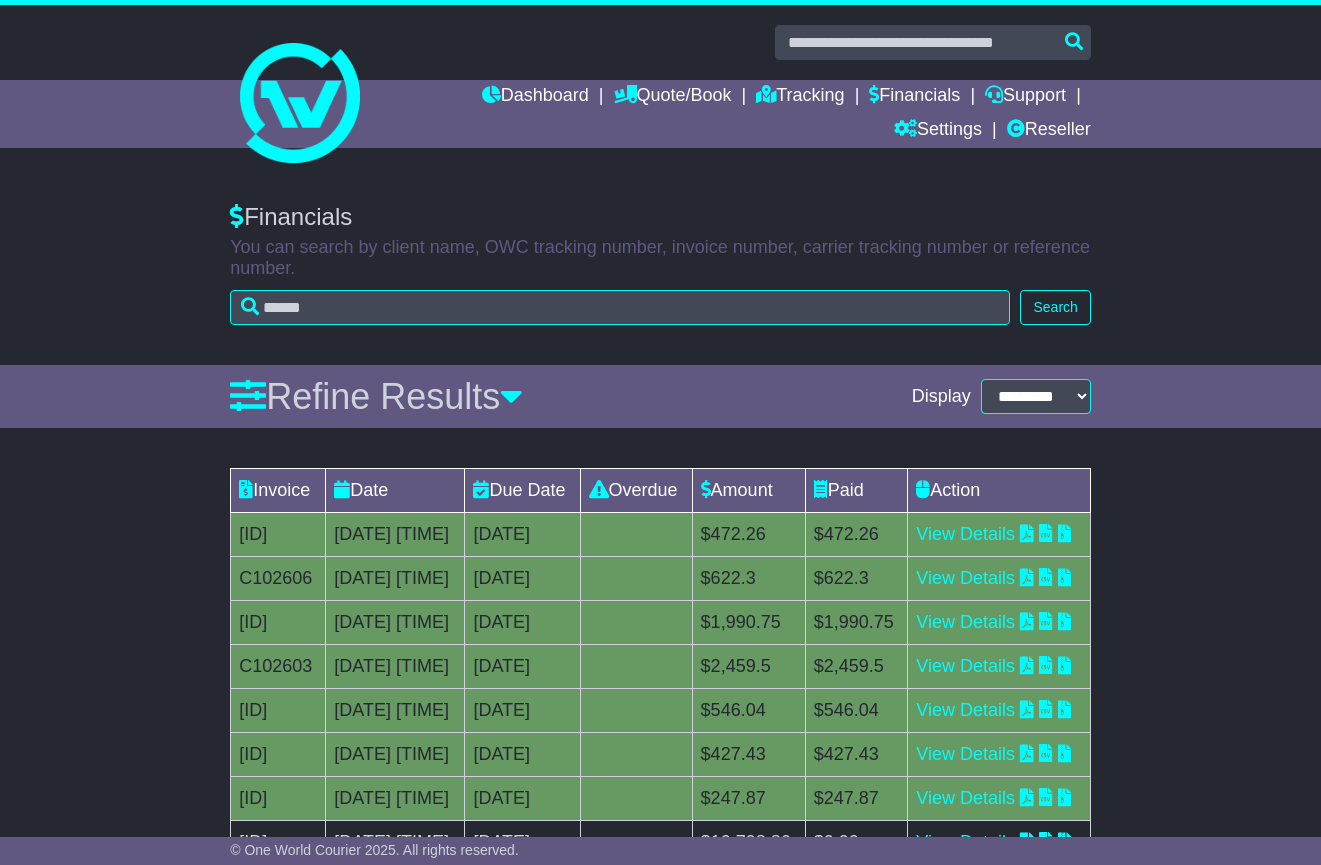 scroll, scrollTop: 399, scrollLeft: 0, axis: vertical 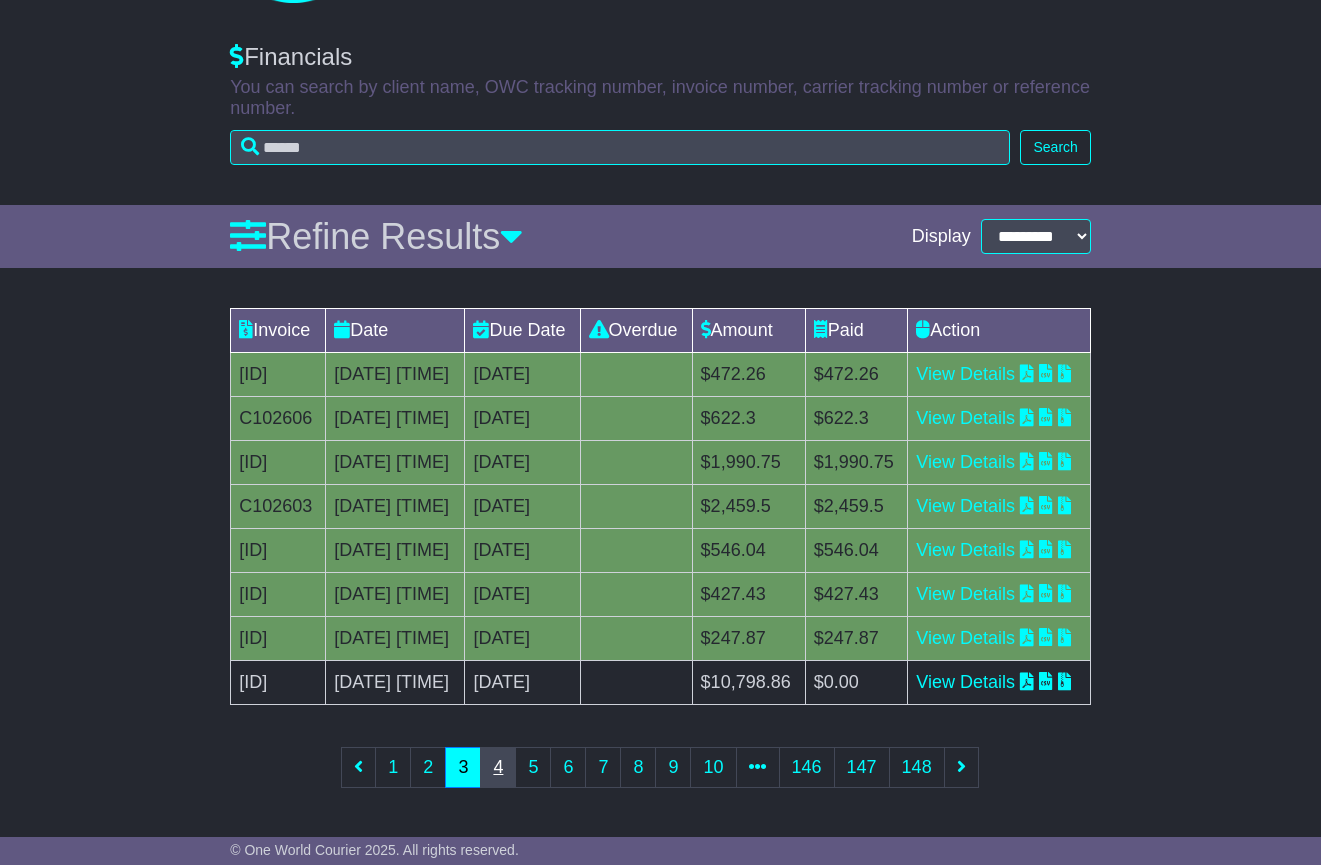 click on "4" at bounding box center (498, 767) 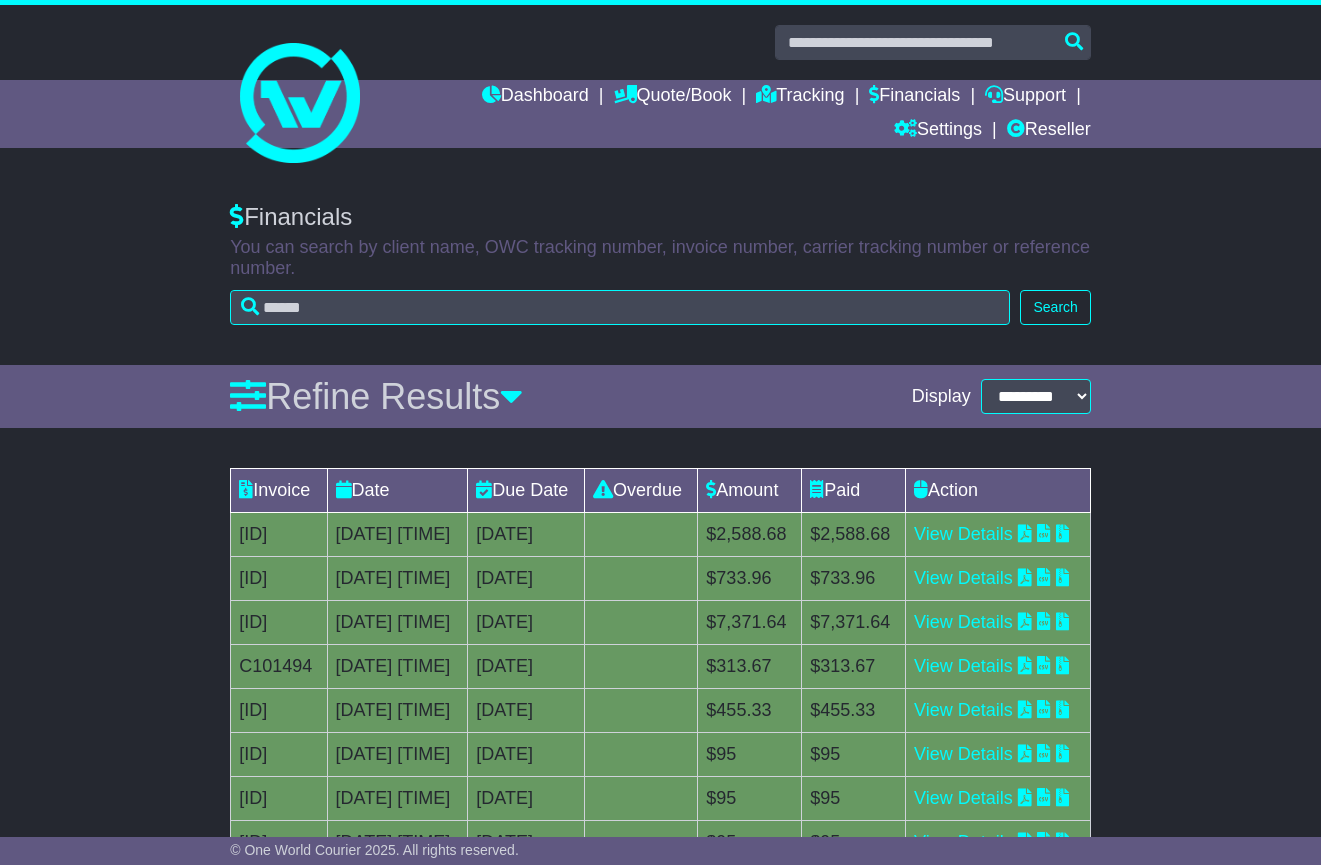scroll, scrollTop: 381, scrollLeft: 0, axis: vertical 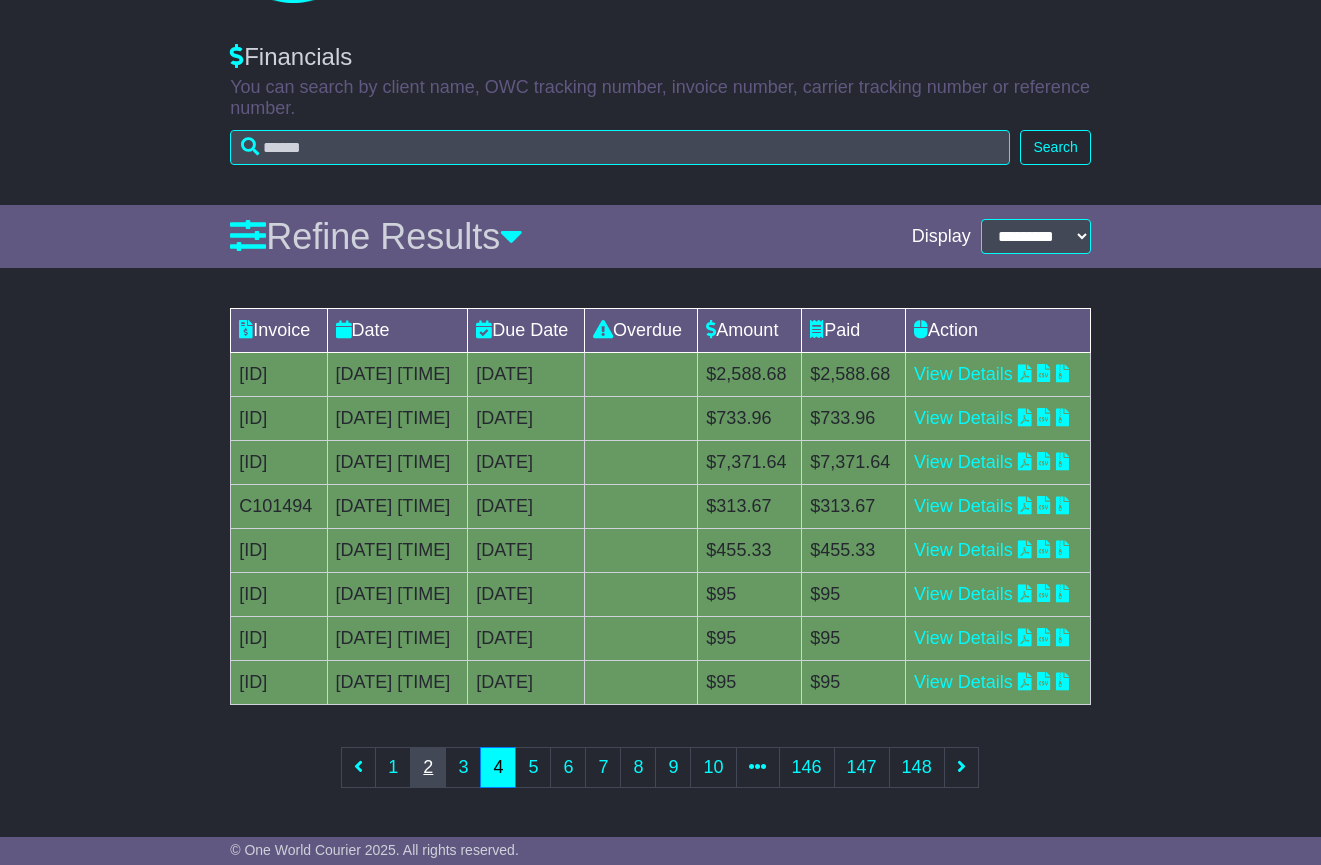 click on "2" at bounding box center [428, 767] 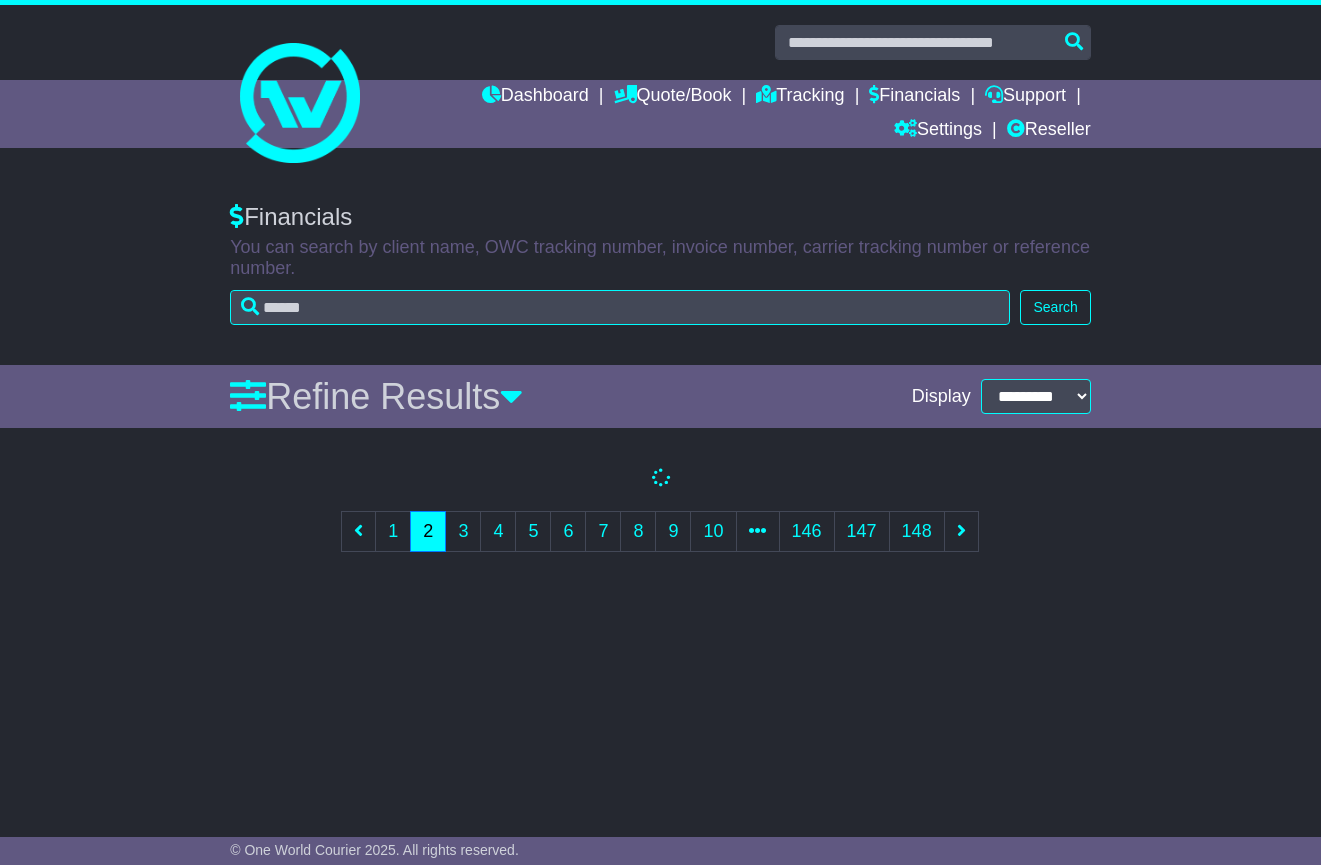 scroll, scrollTop: 0, scrollLeft: 0, axis: both 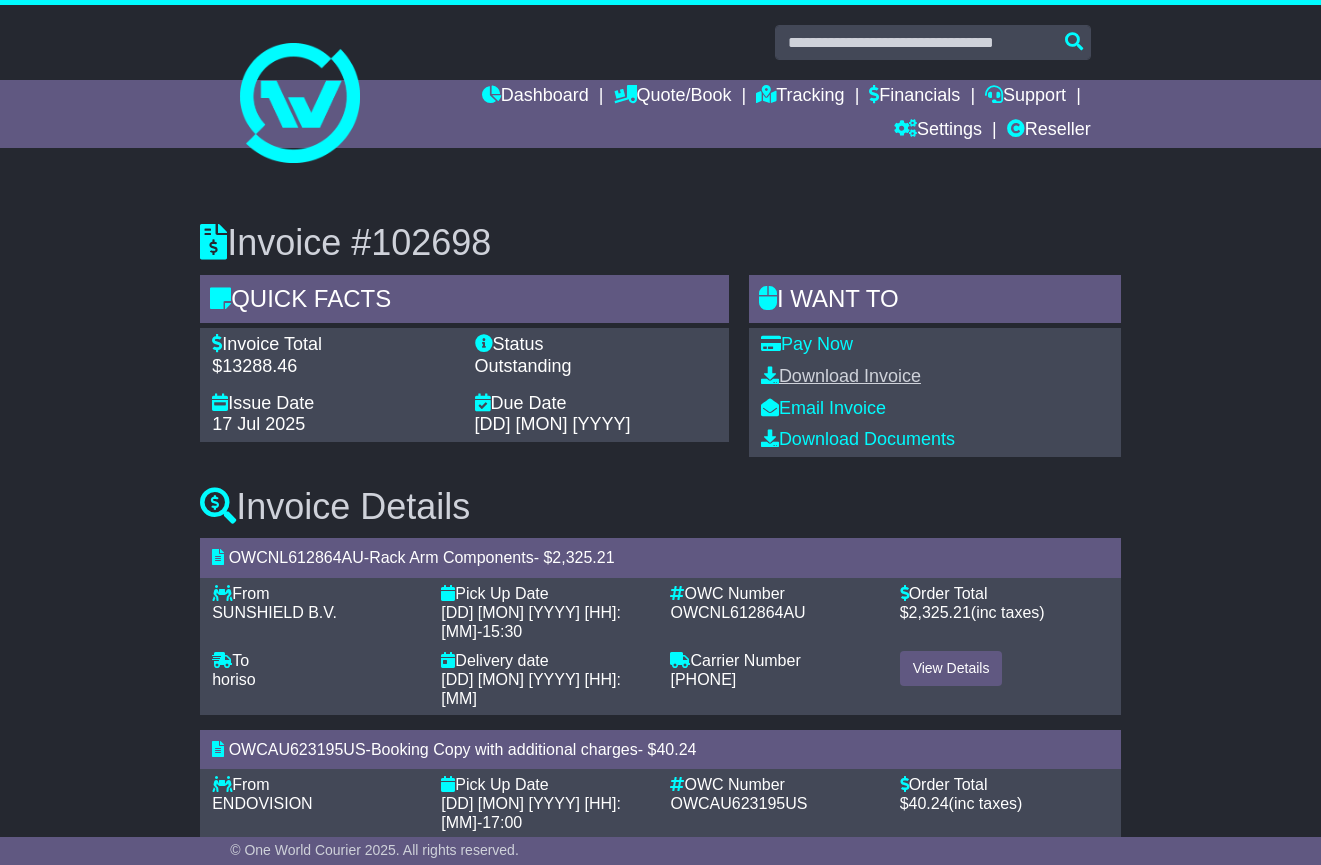 click on "Download Invoice" at bounding box center (841, 376) 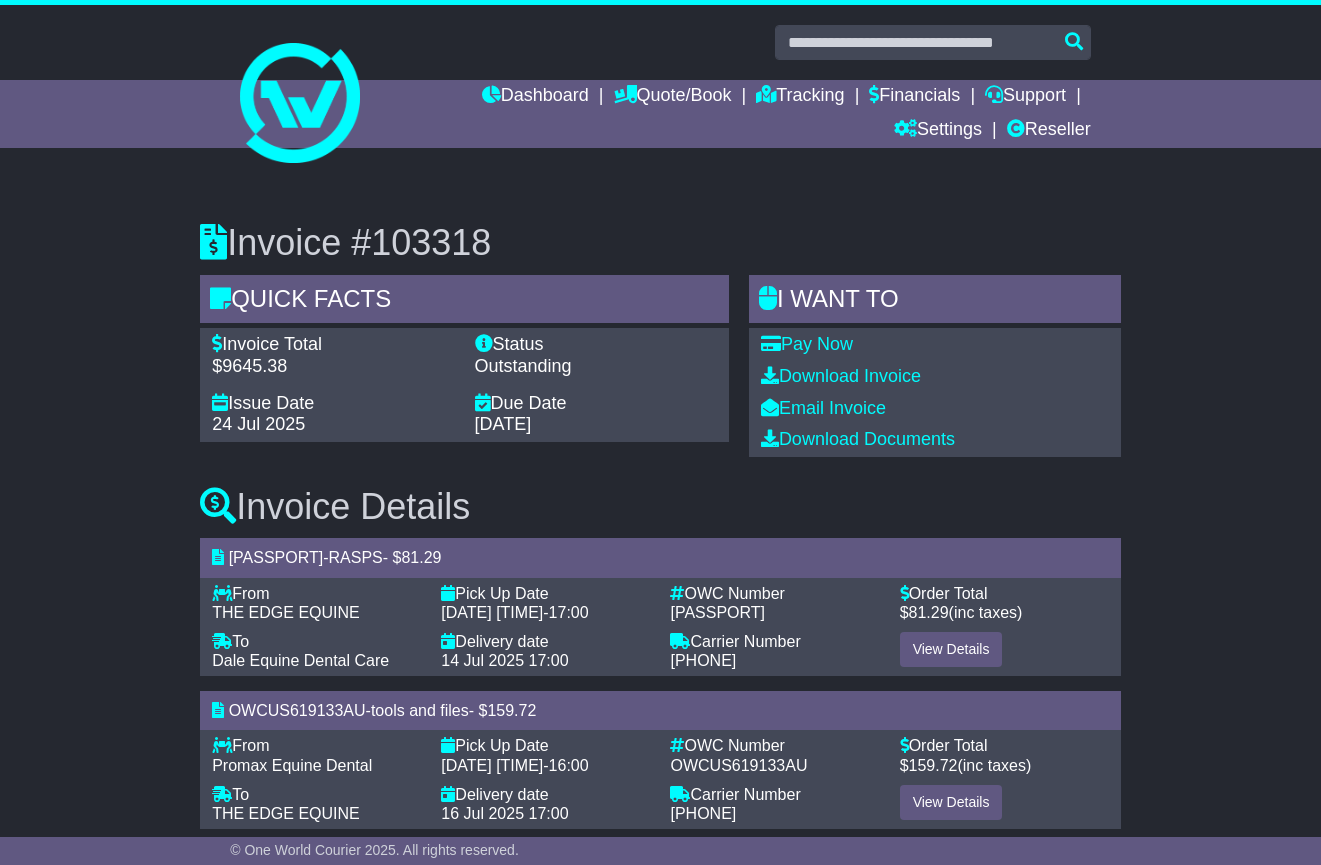 scroll, scrollTop: 0, scrollLeft: 0, axis: both 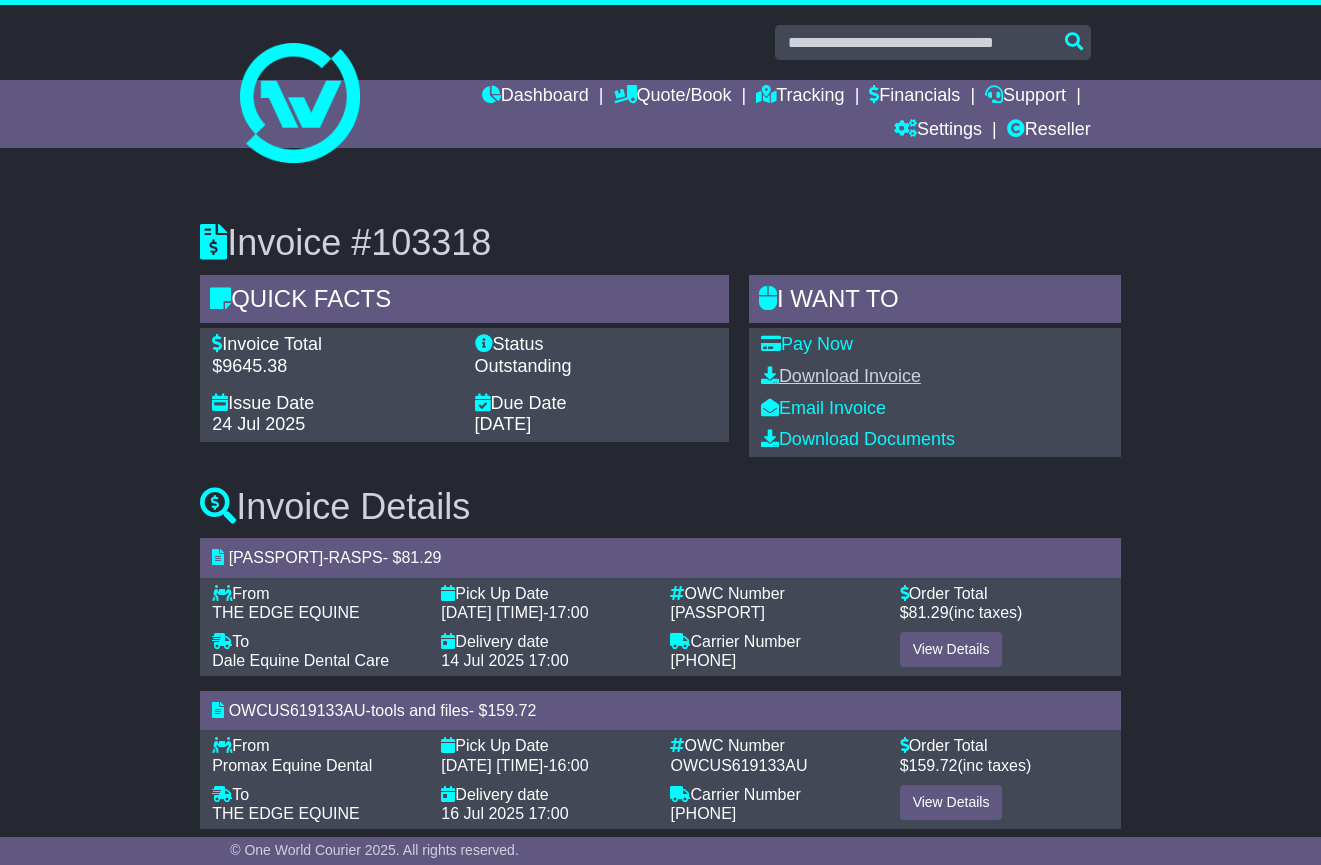 click on "Download Invoice" at bounding box center (841, 376) 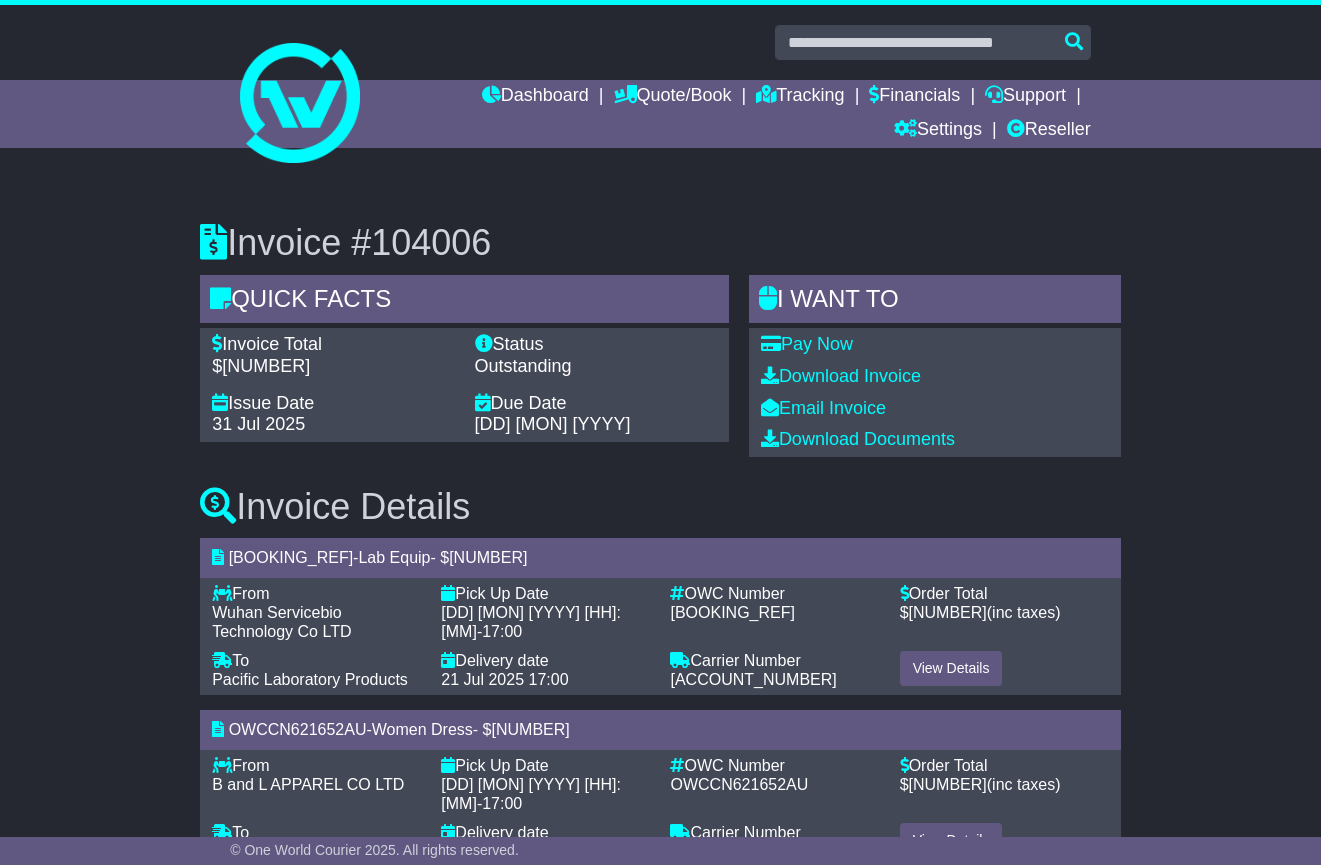 scroll, scrollTop: 0, scrollLeft: 0, axis: both 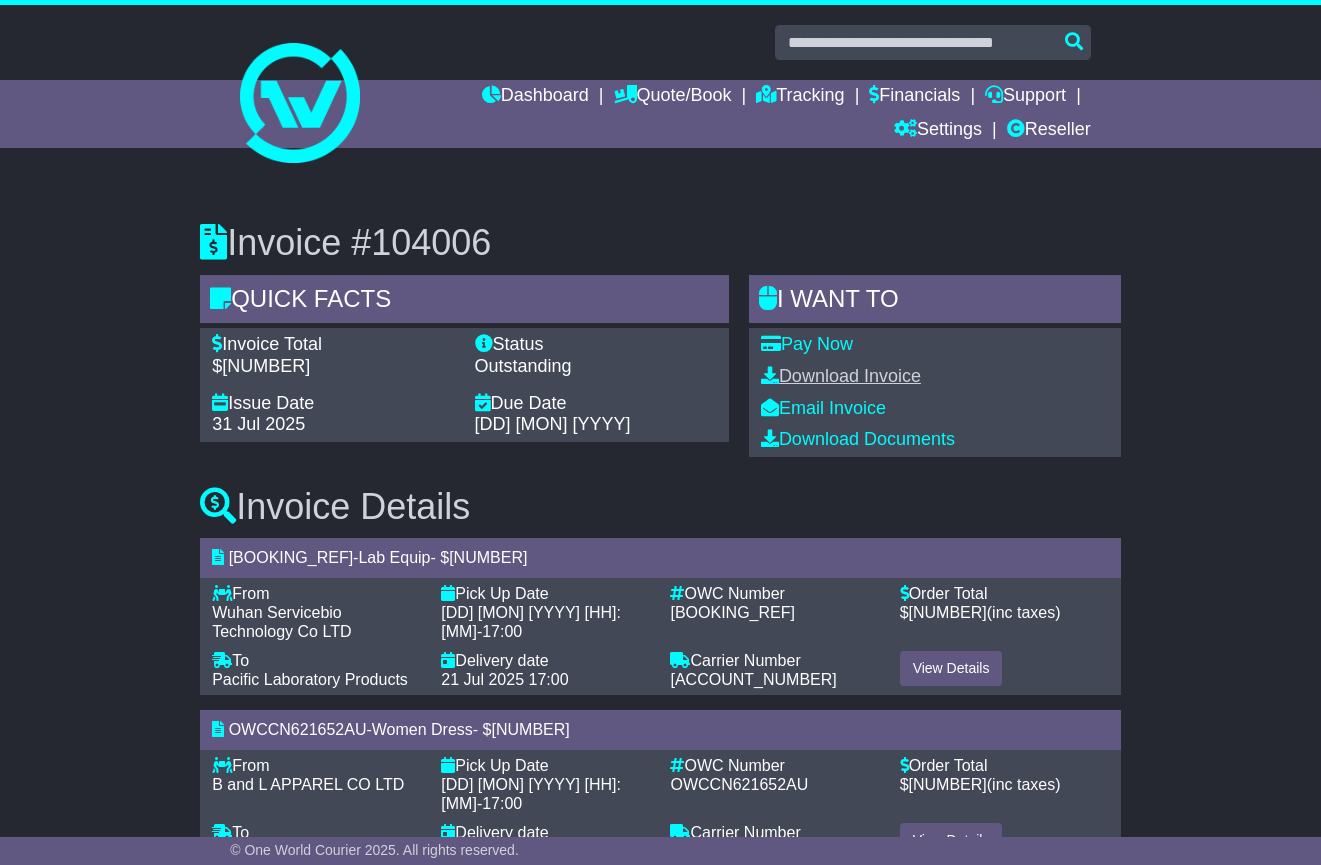 click on "Download Invoice" at bounding box center [841, 376] 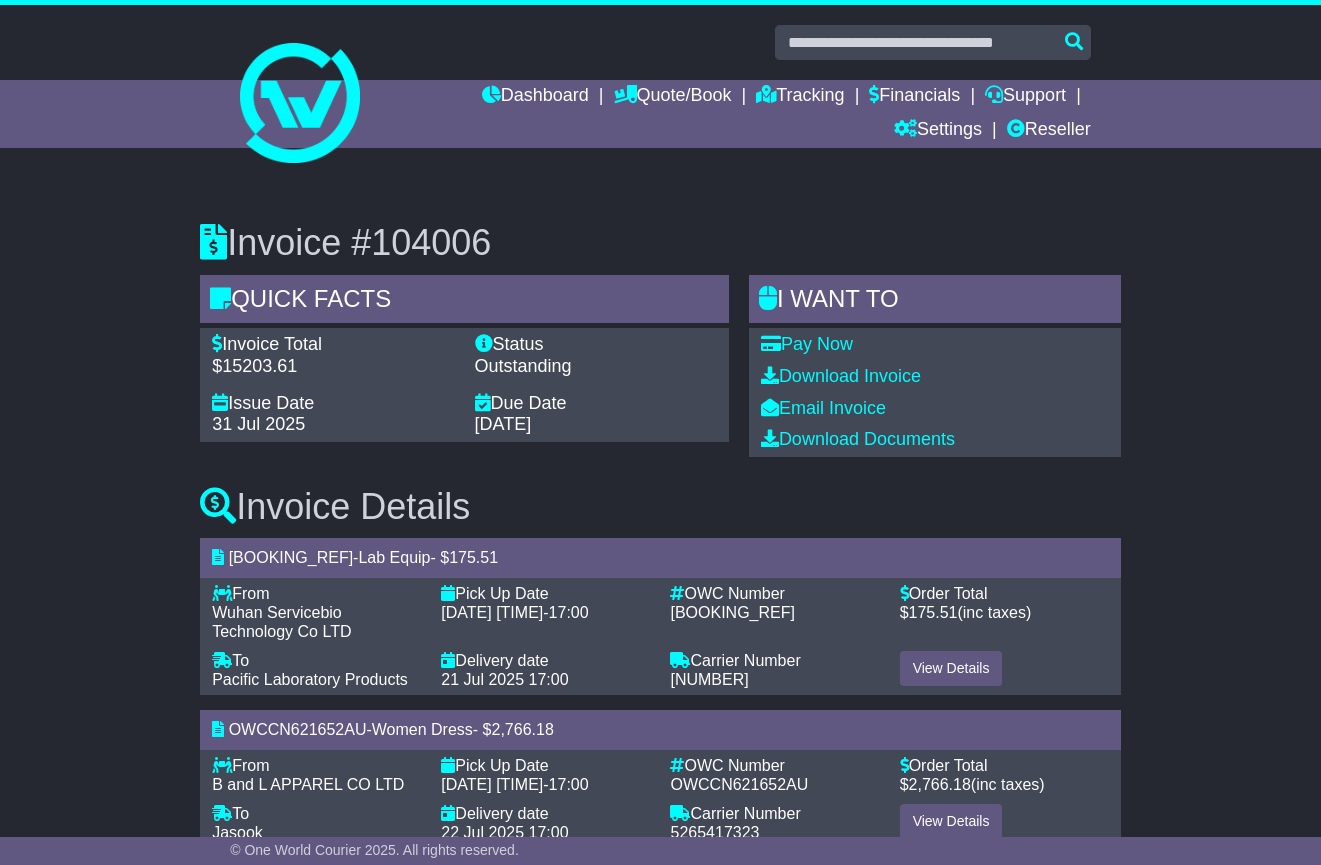 scroll, scrollTop: 0, scrollLeft: 0, axis: both 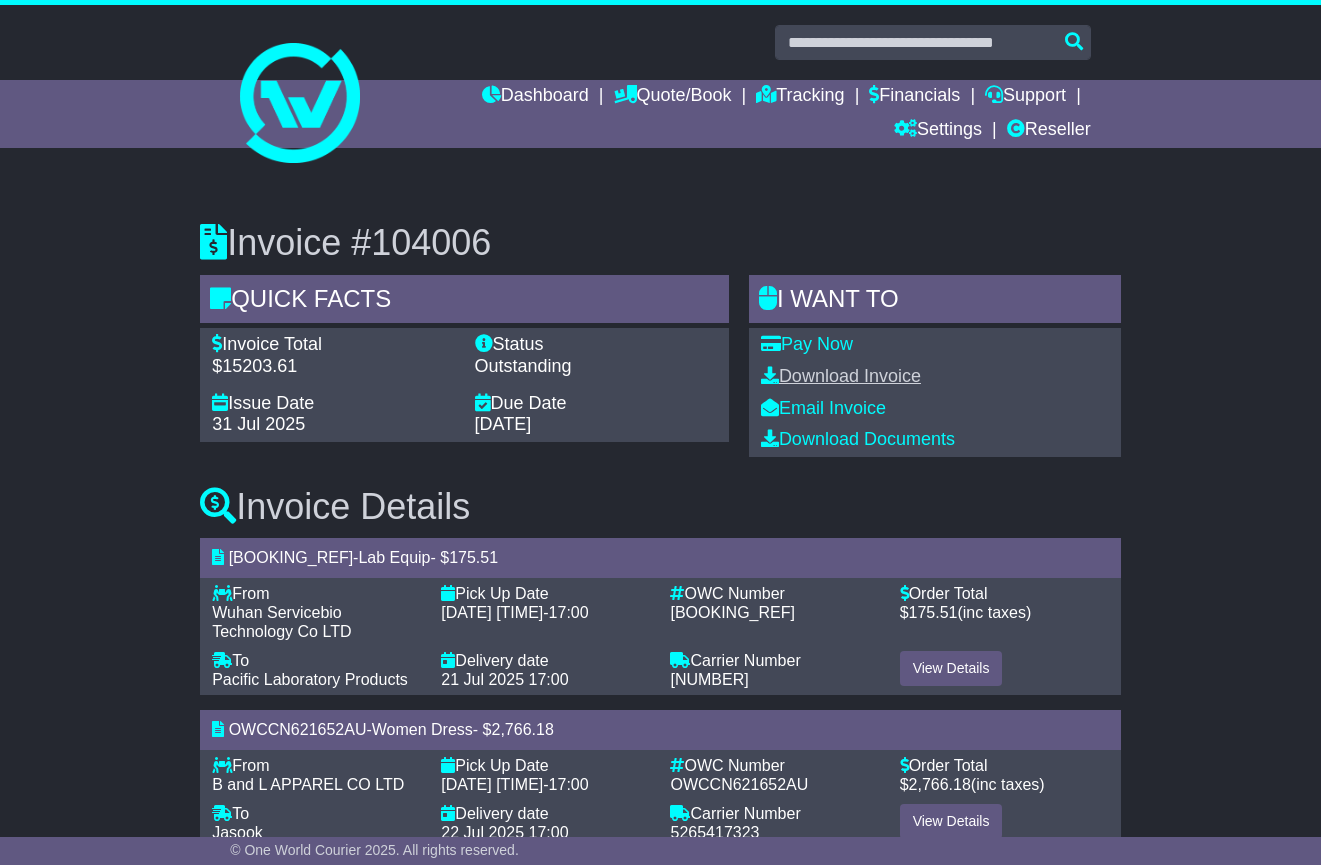 click on "Download Invoice" at bounding box center (841, 376) 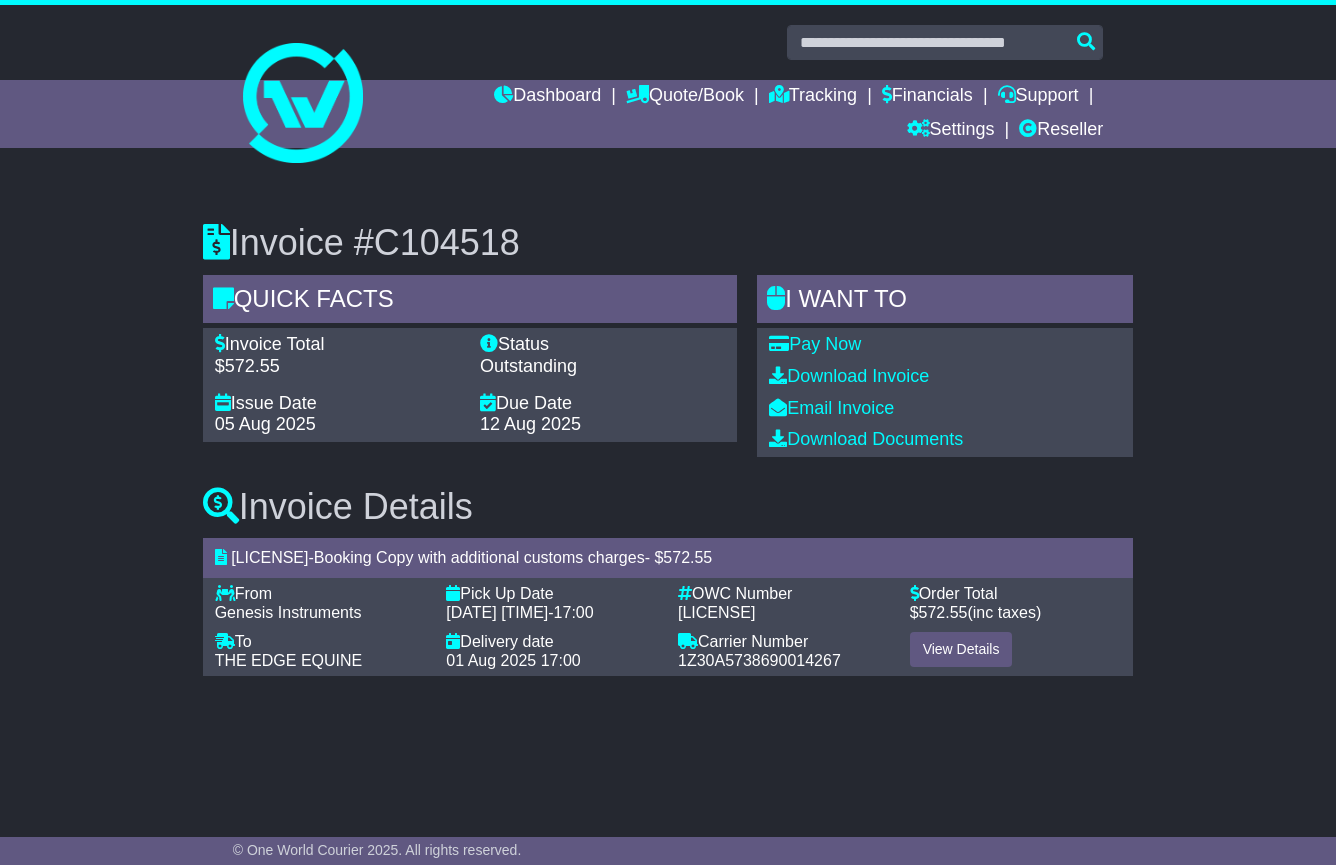 scroll, scrollTop: 0, scrollLeft: 0, axis: both 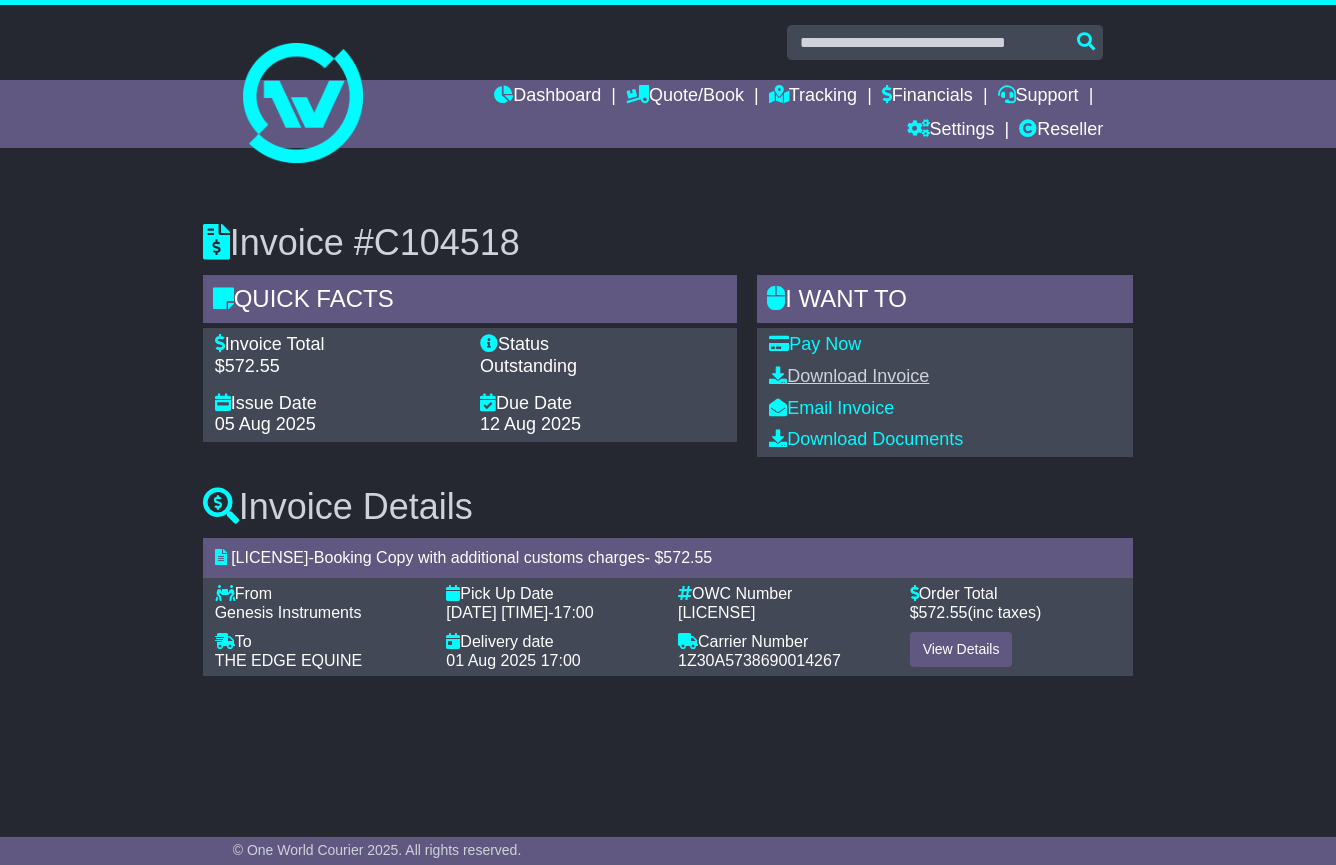click on "Download Invoice" at bounding box center (849, 376) 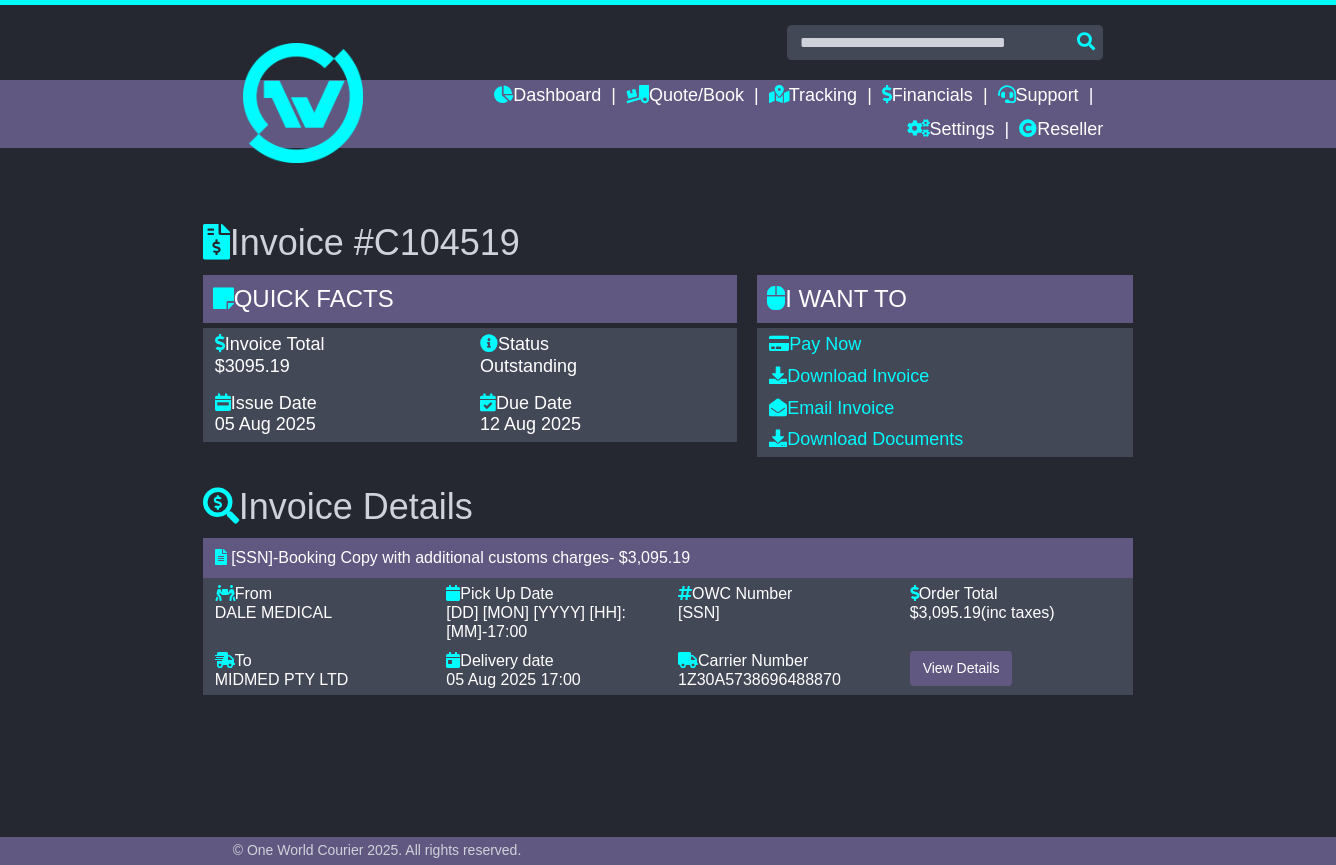 scroll, scrollTop: 0, scrollLeft: 0, axis: both 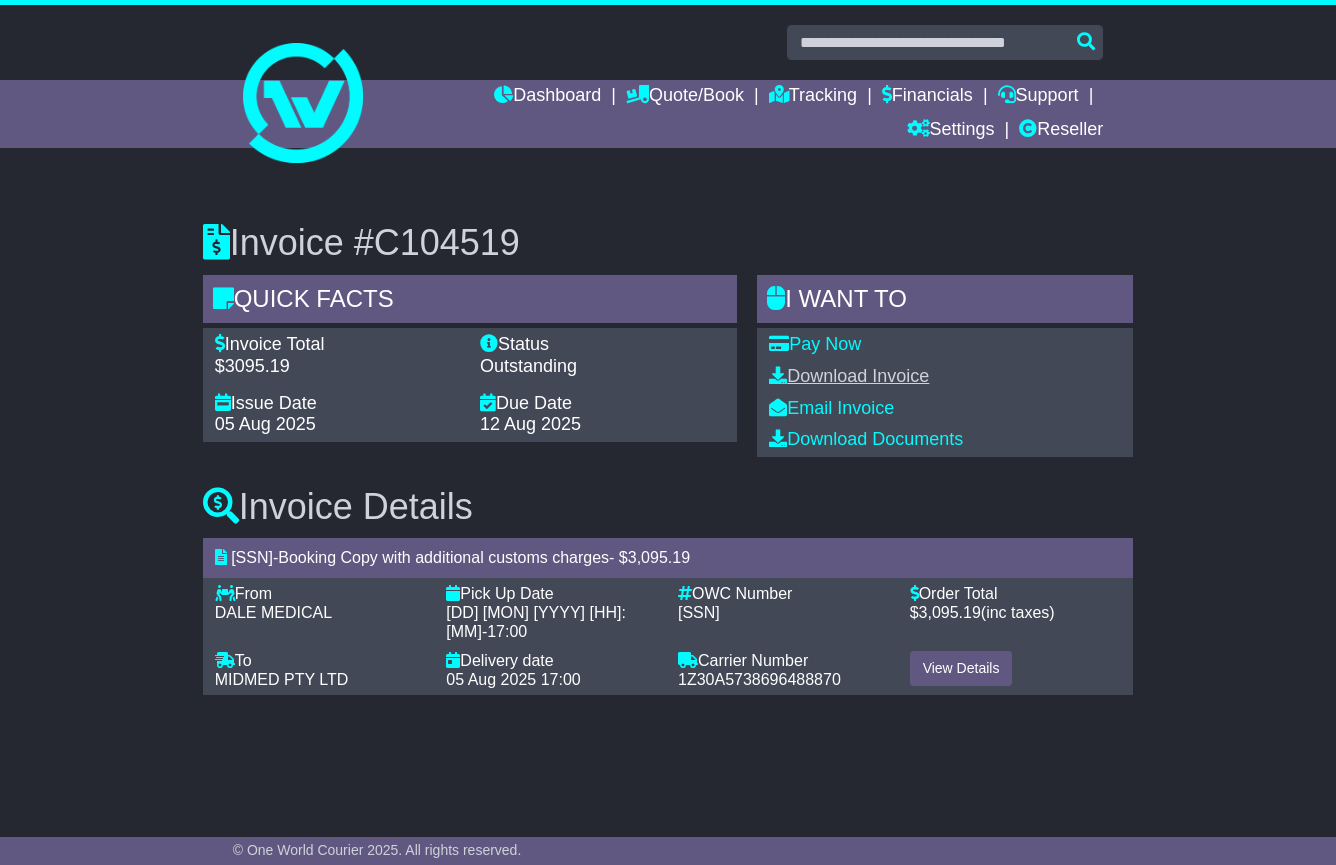 click on "Download Invoice" at bounding box center [849, 376] 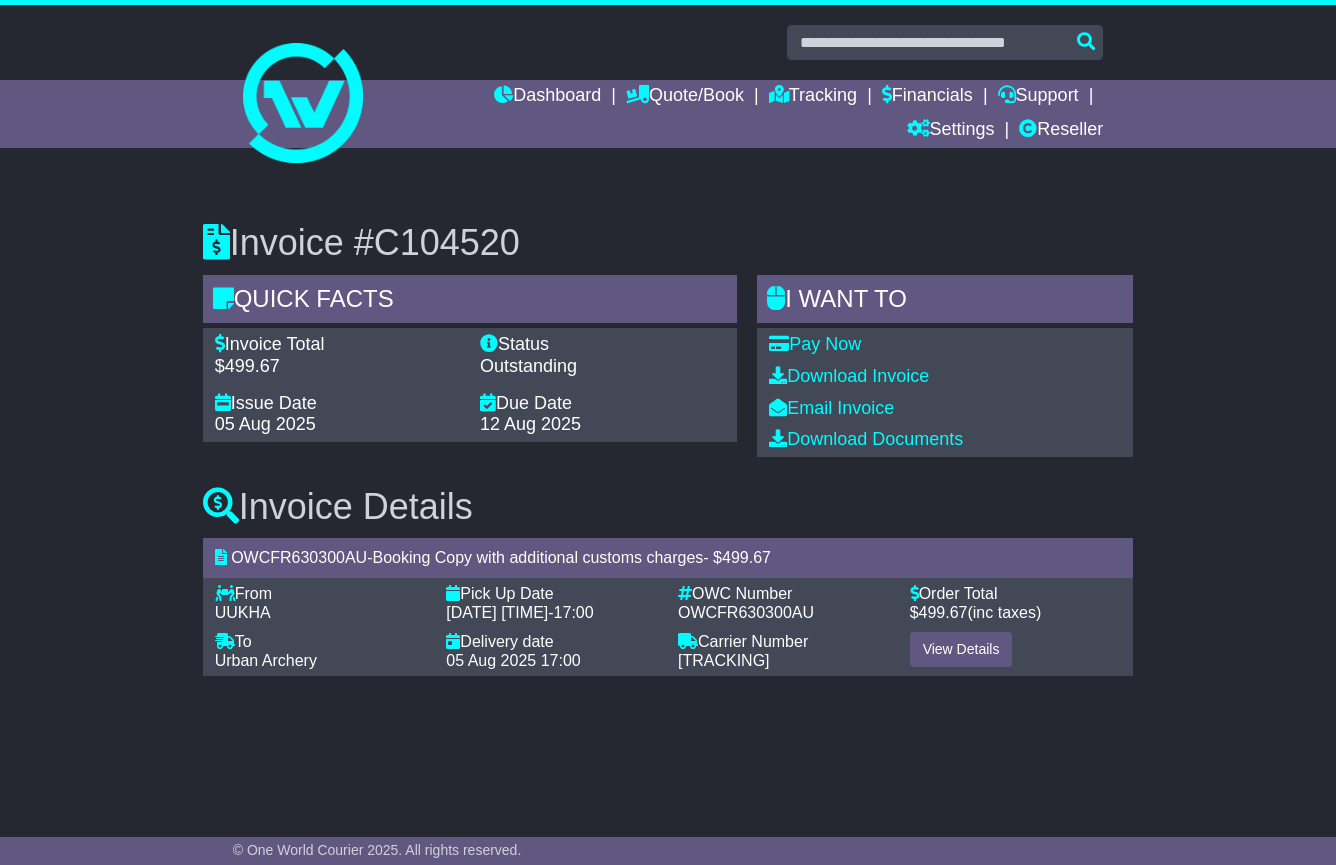 scroll, scrollTop: 0, scrollLeft: 0, axis: both 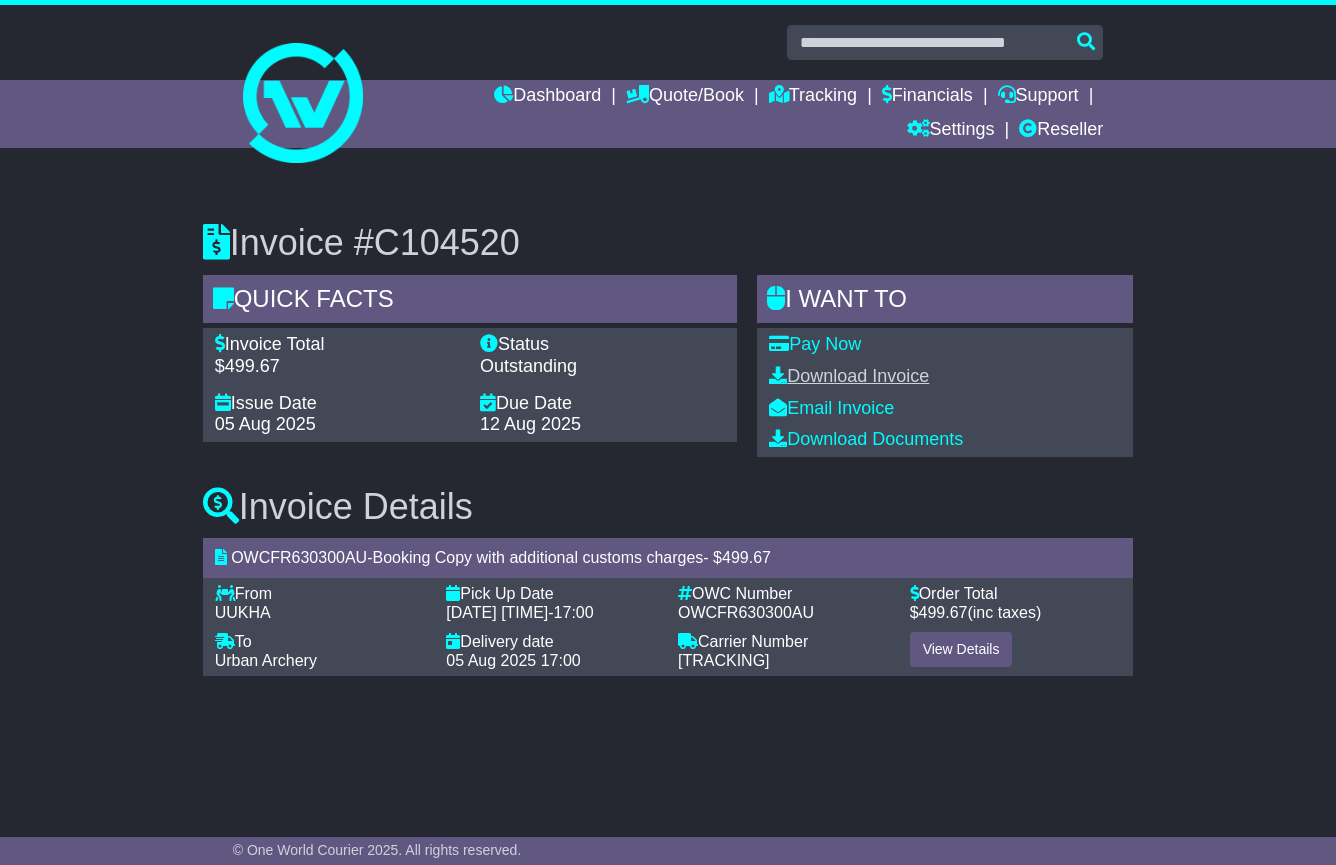 click on "Download Invoice" at bounding box center (849, 376) 